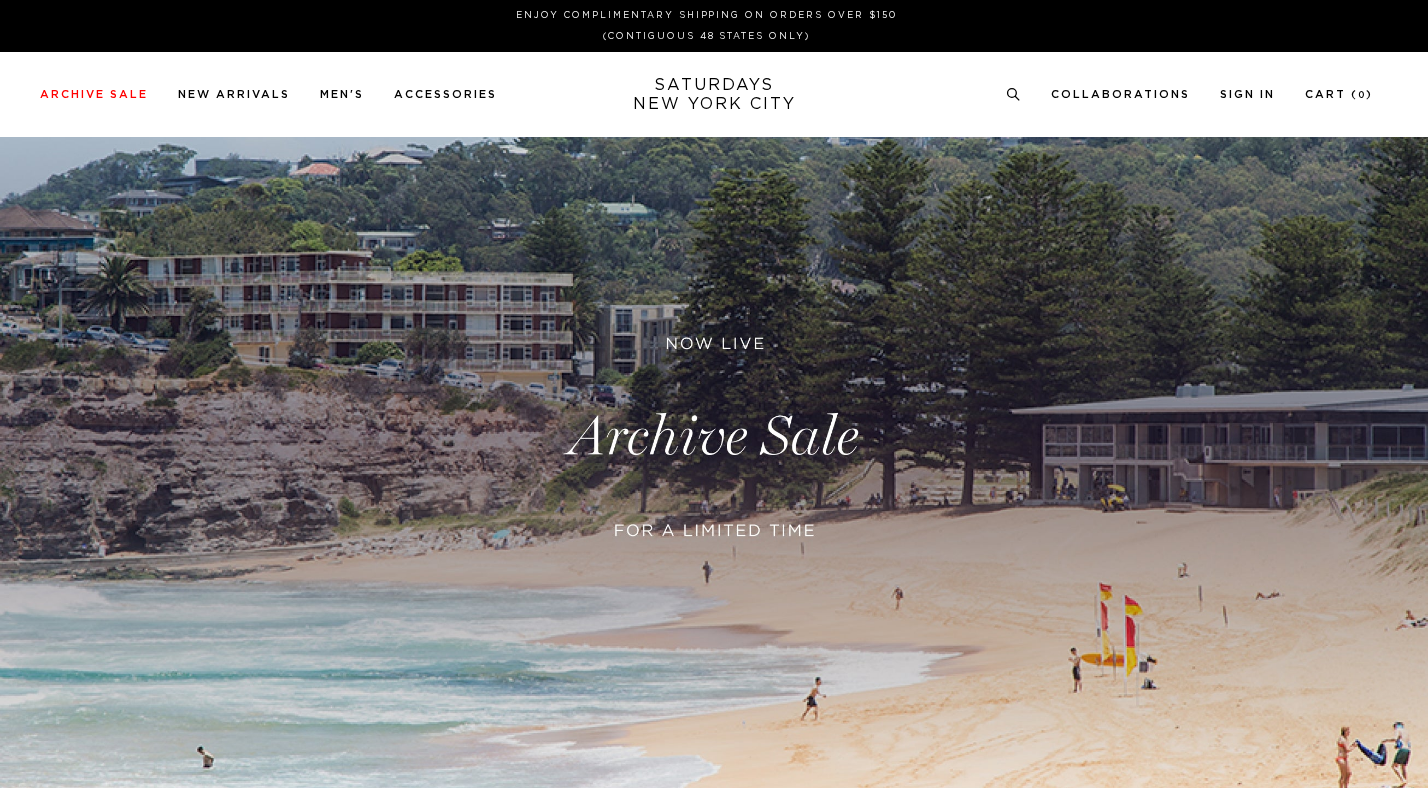 scroll, scrollTop: 0, scrollLeft: 0, axis: both 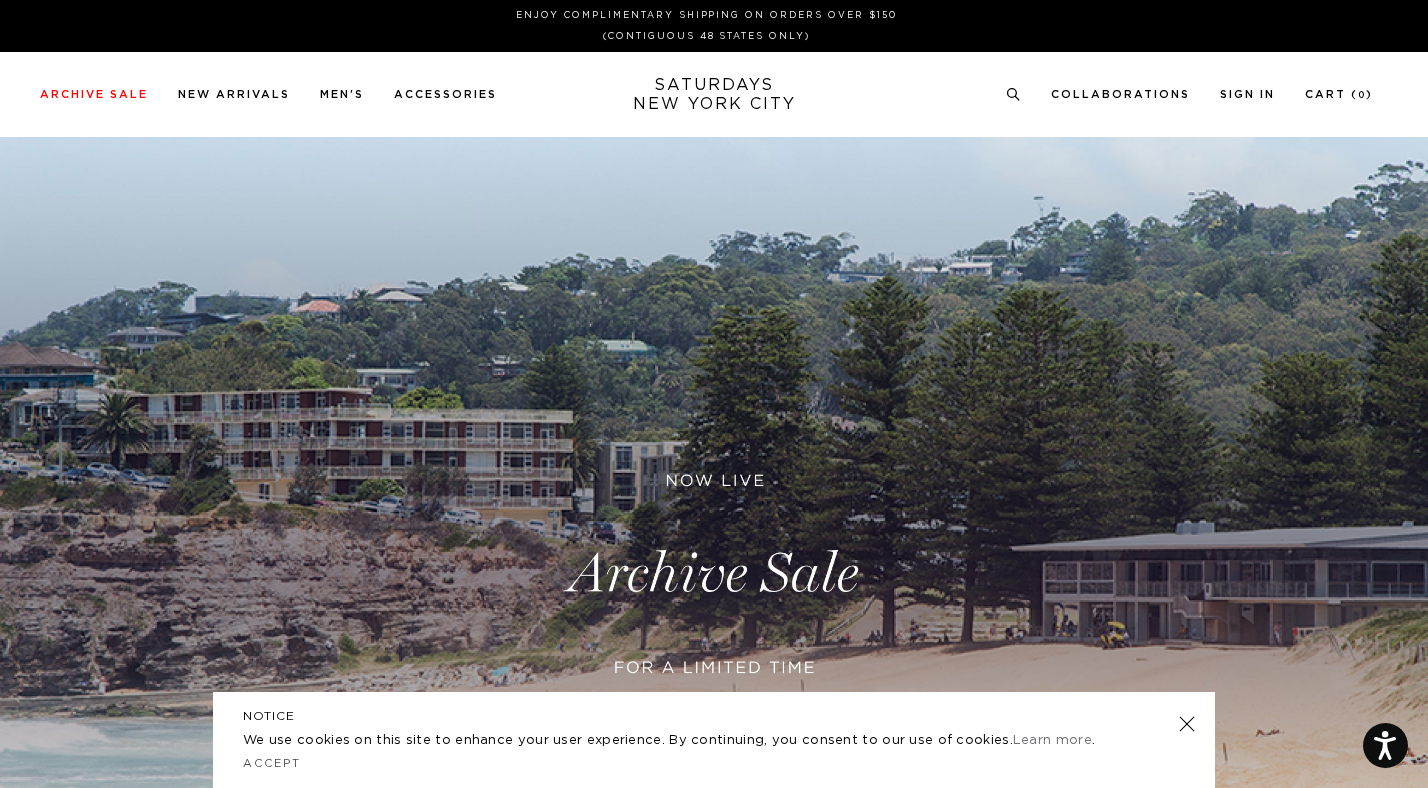 click at bounding box center (714, 574) 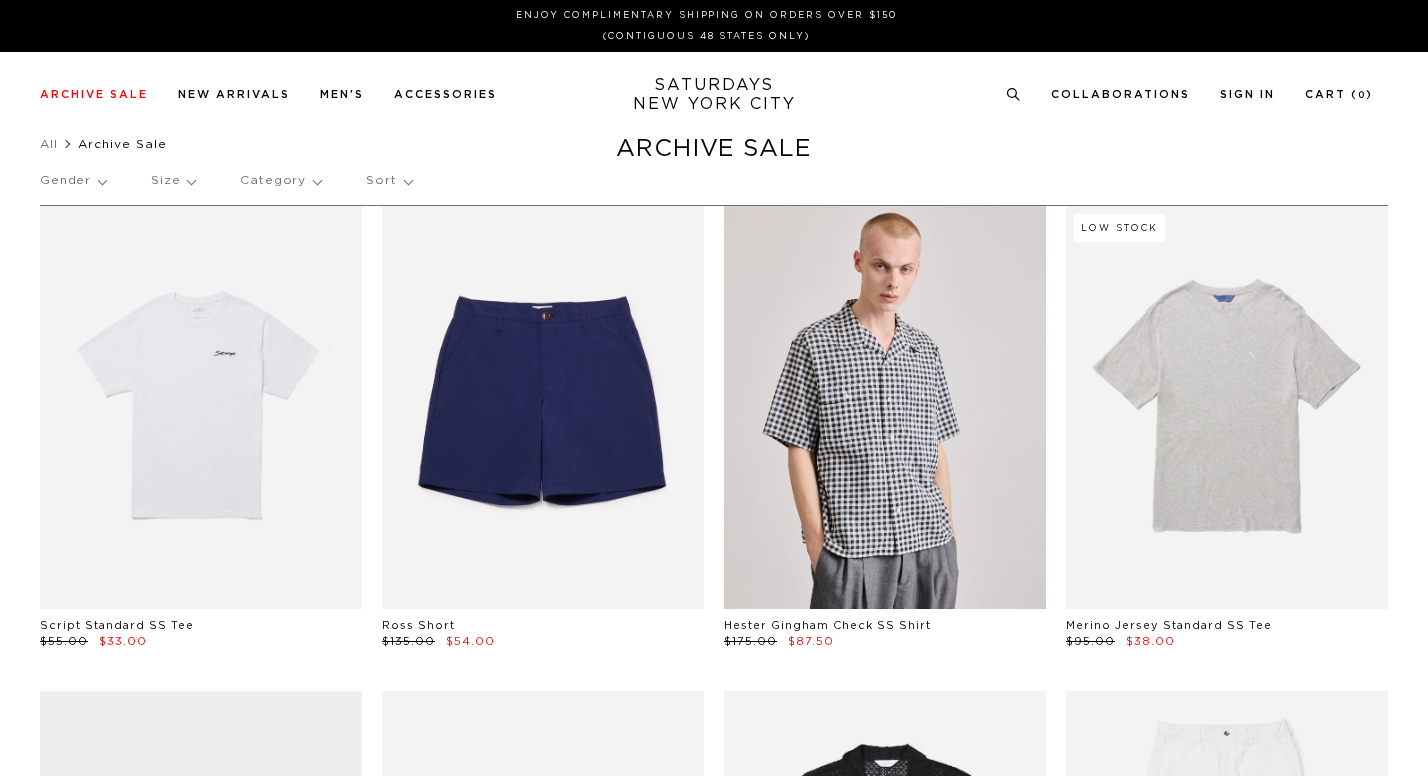 scroll, scrollTop: 0, scrollLeft: 0, axis: both 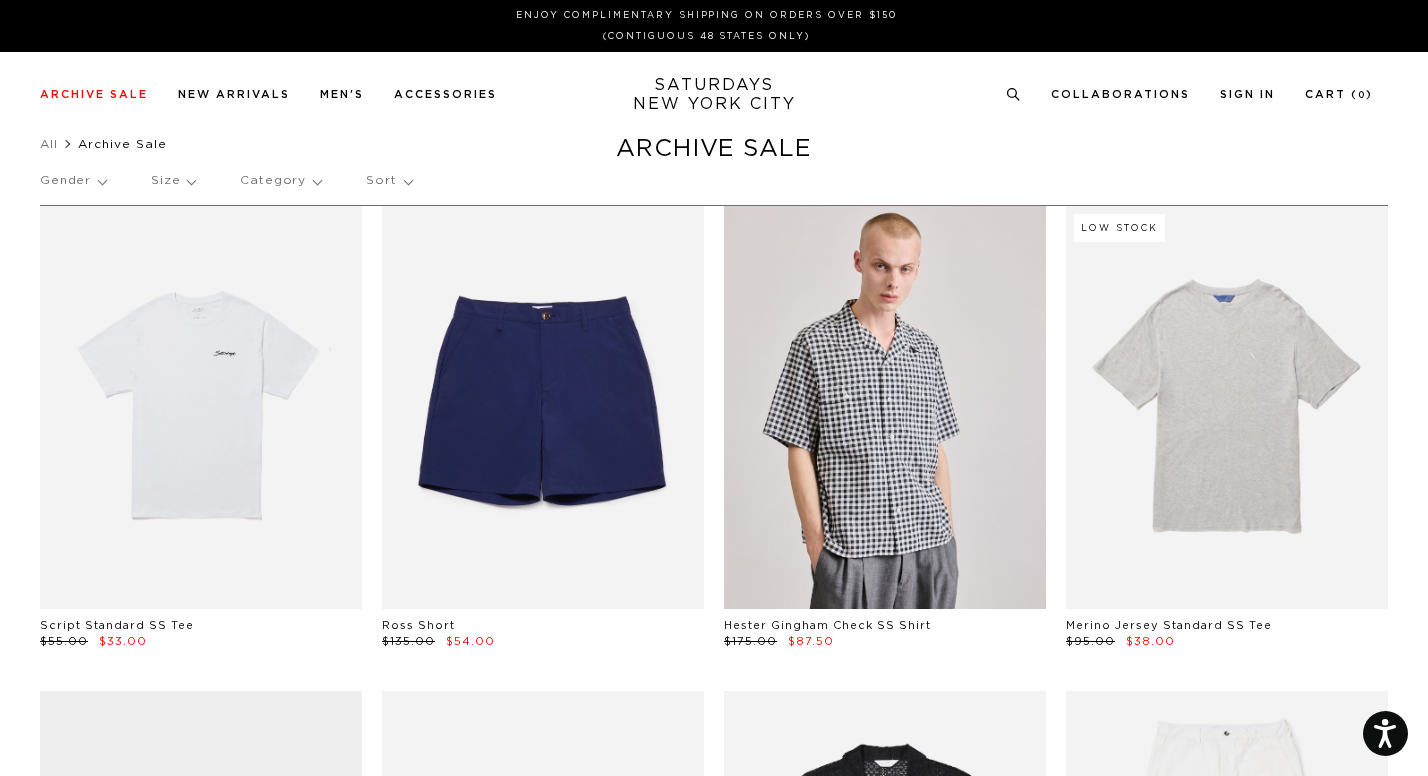 click on "Gender" at bounding box center (73, 181) 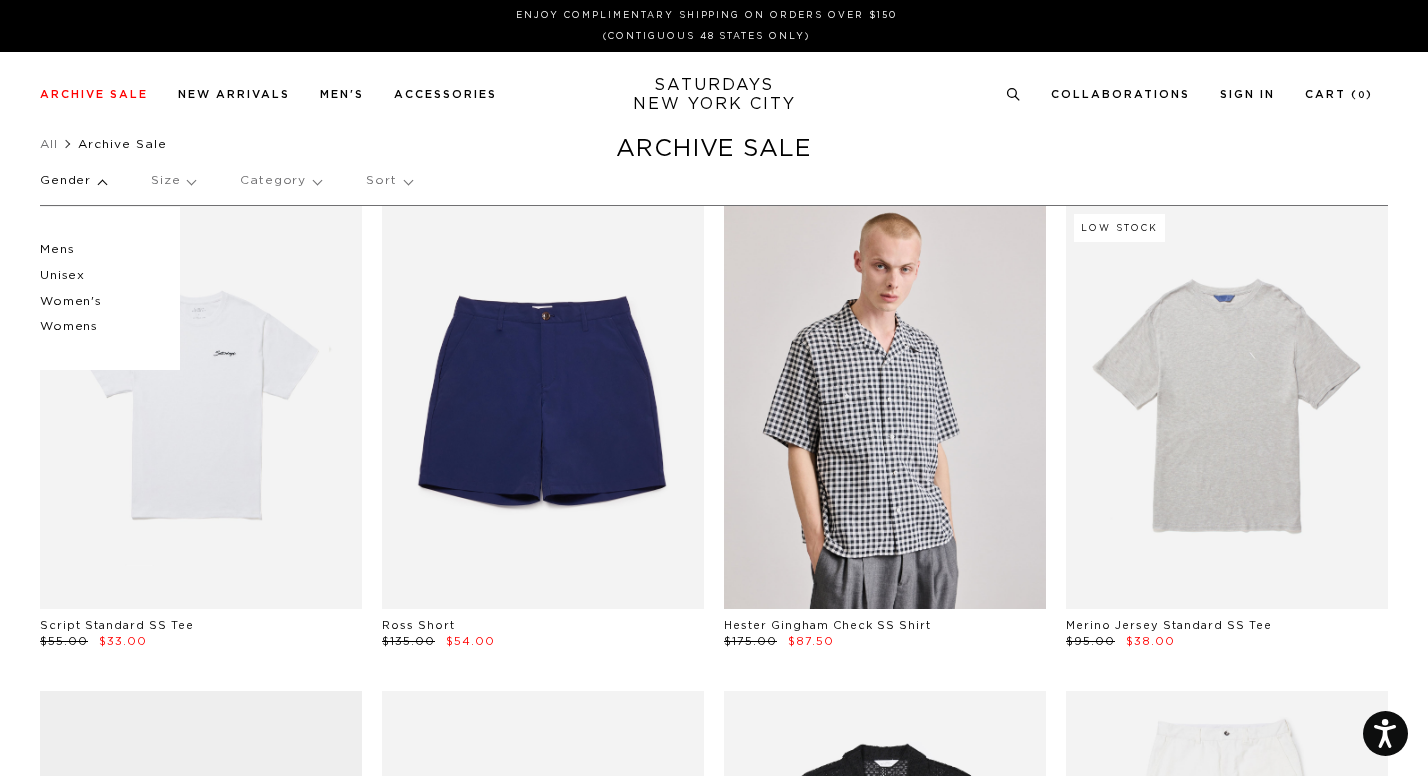 click on "Women's" at bounding box center [100, 302] 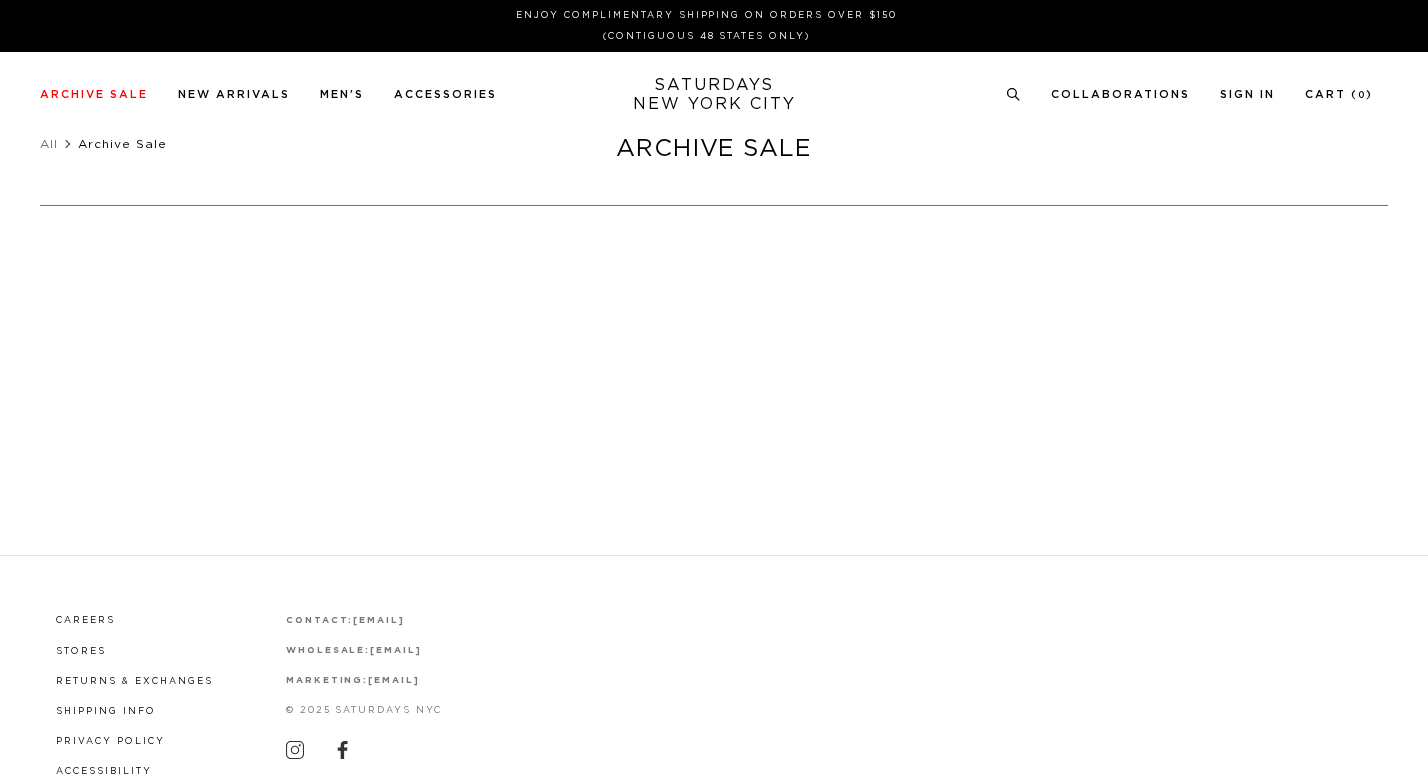 scroll, scrollTop: 0, scrollLeft: 0, axis: both 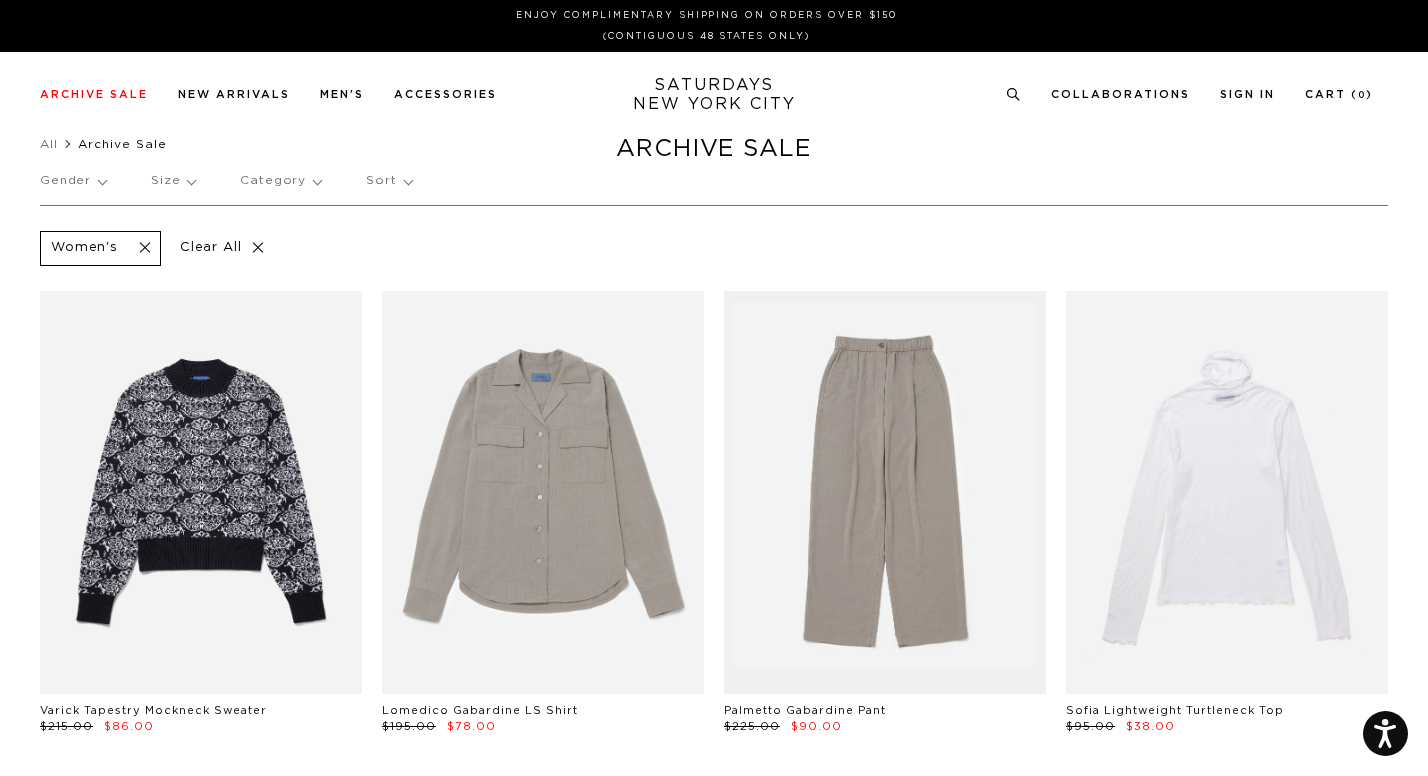 click on "Gender" at bounding box center (73, 181) 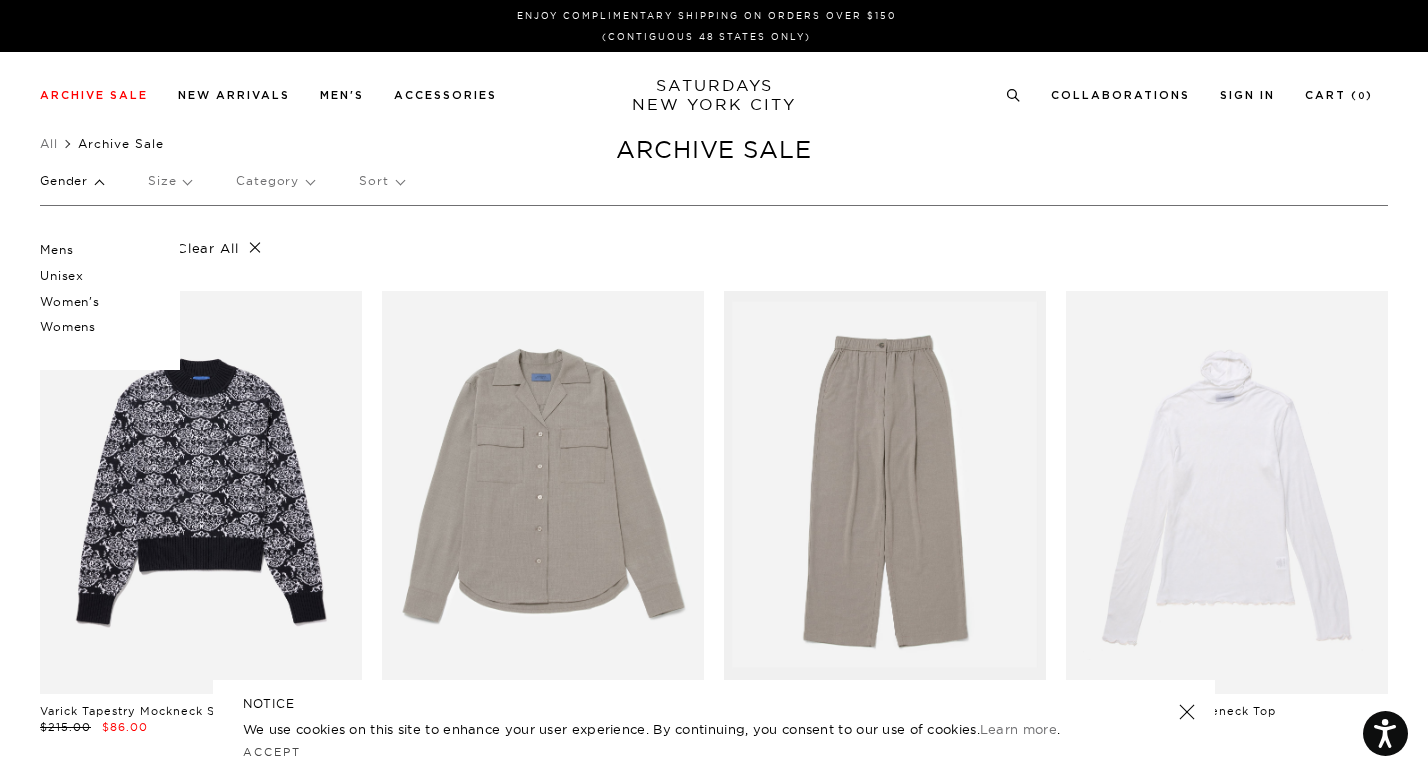 click on "Womens" at bounding box center [100, 327] 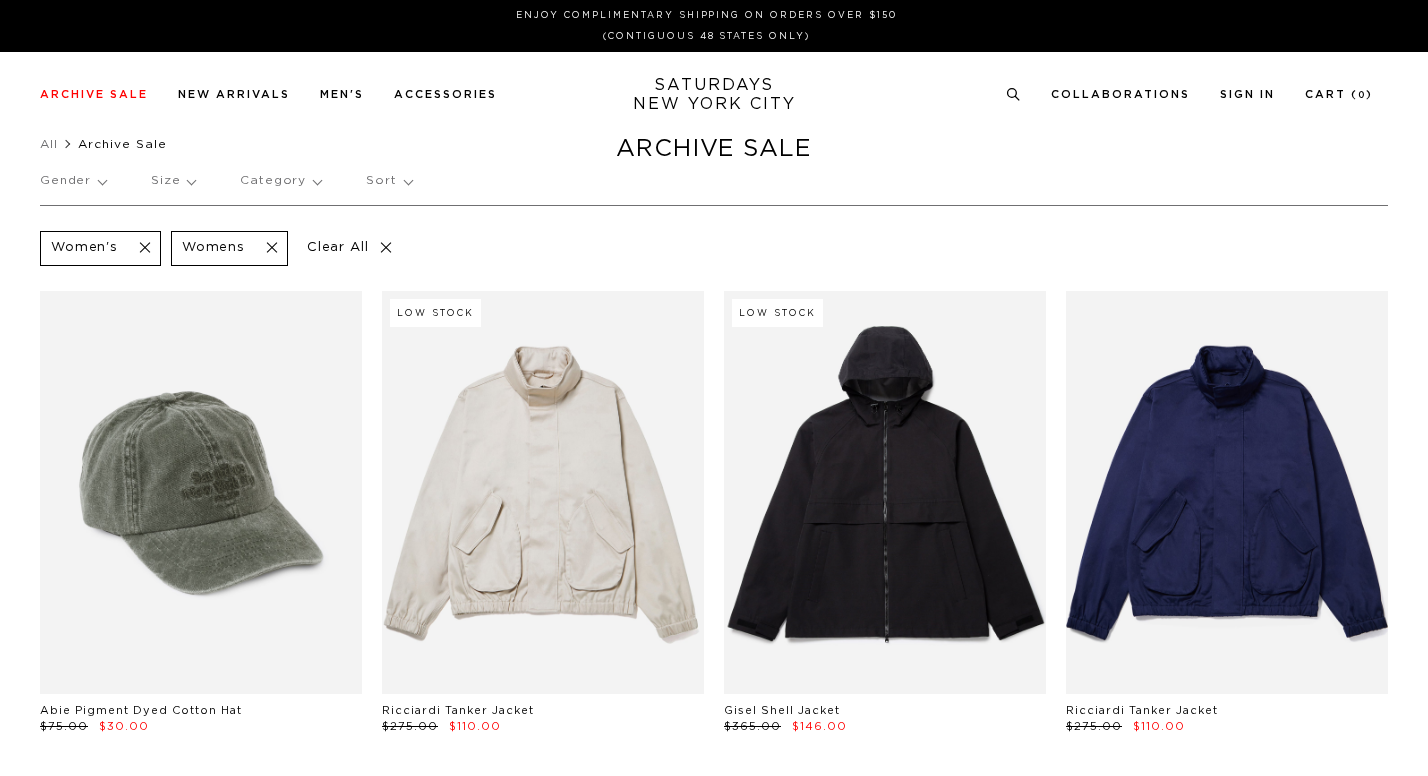 scroll, scrollTop: 0, scrollLeft: 0, axis: both 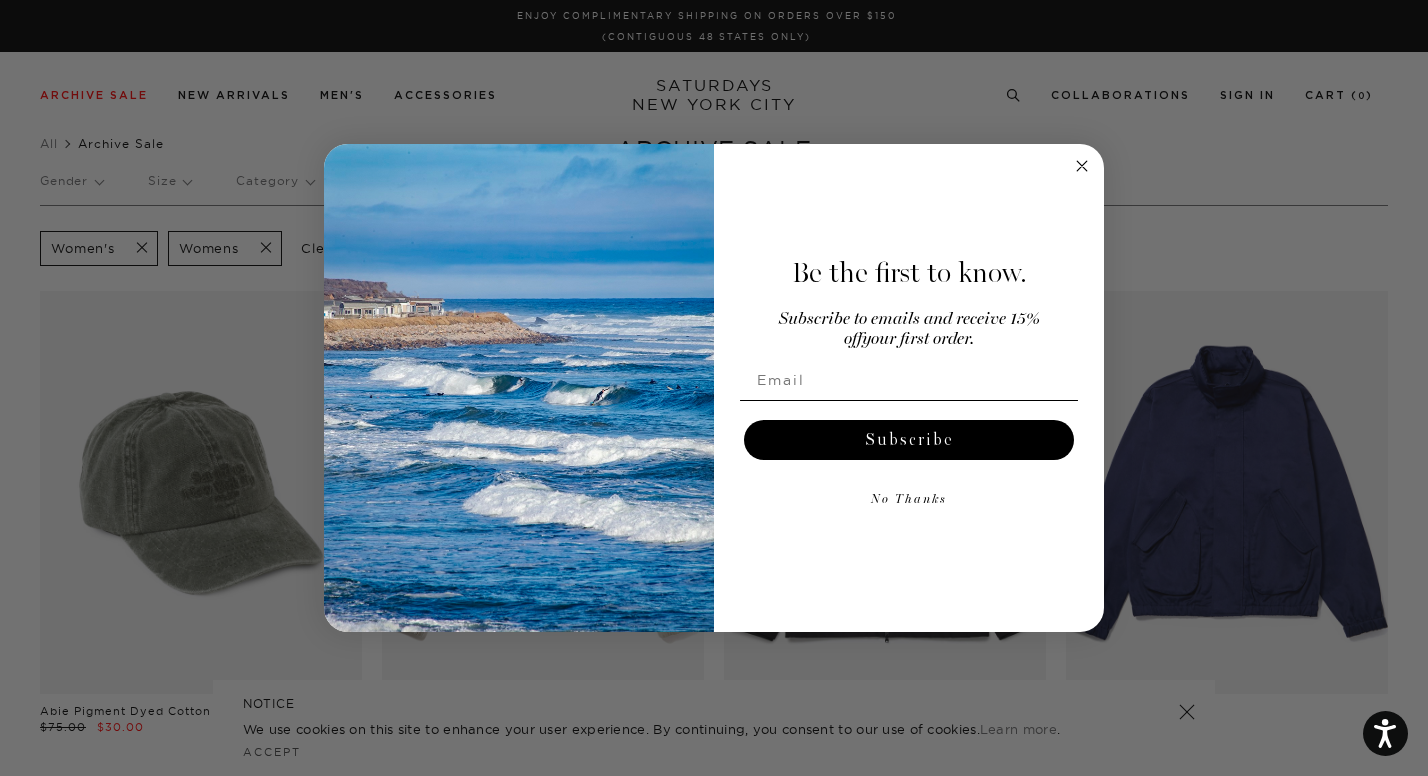 click 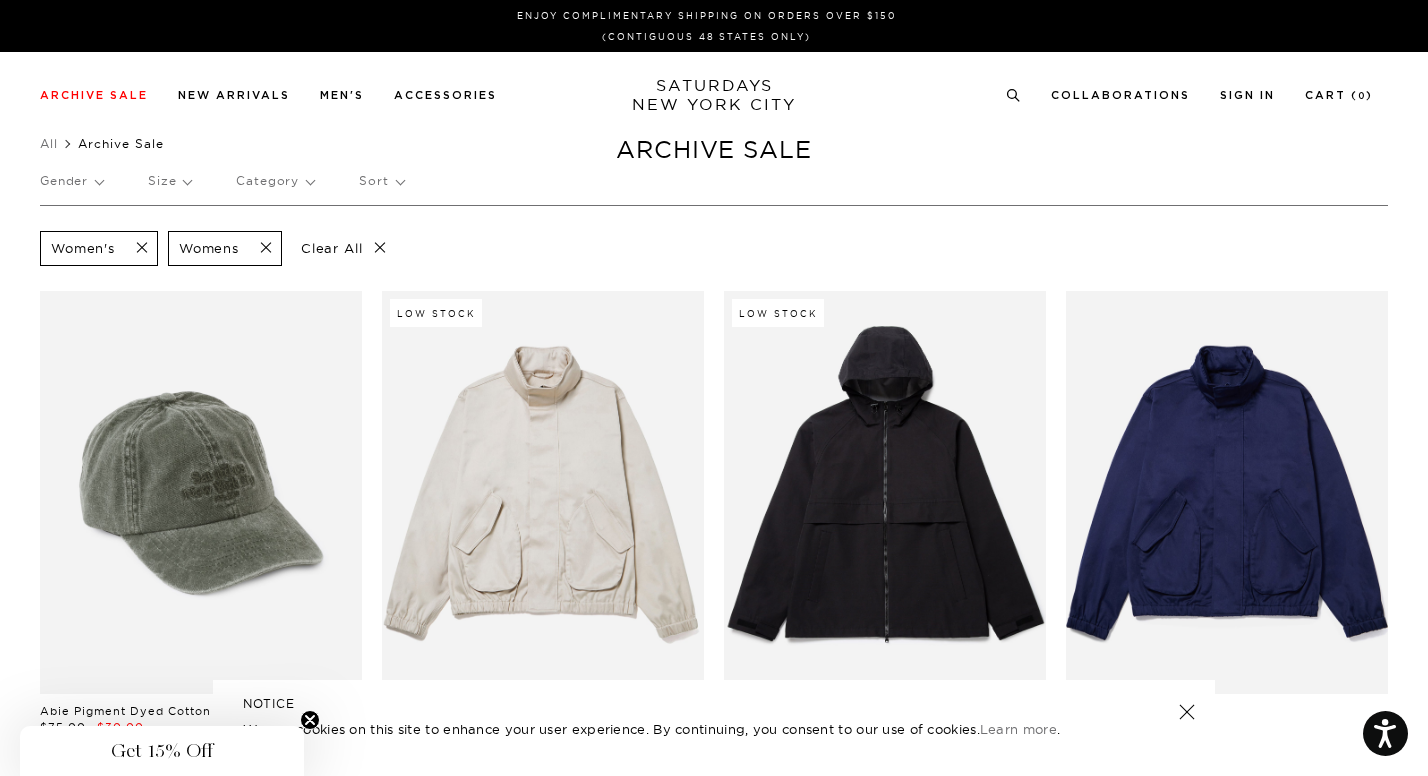click at bounding box center [136, 248] 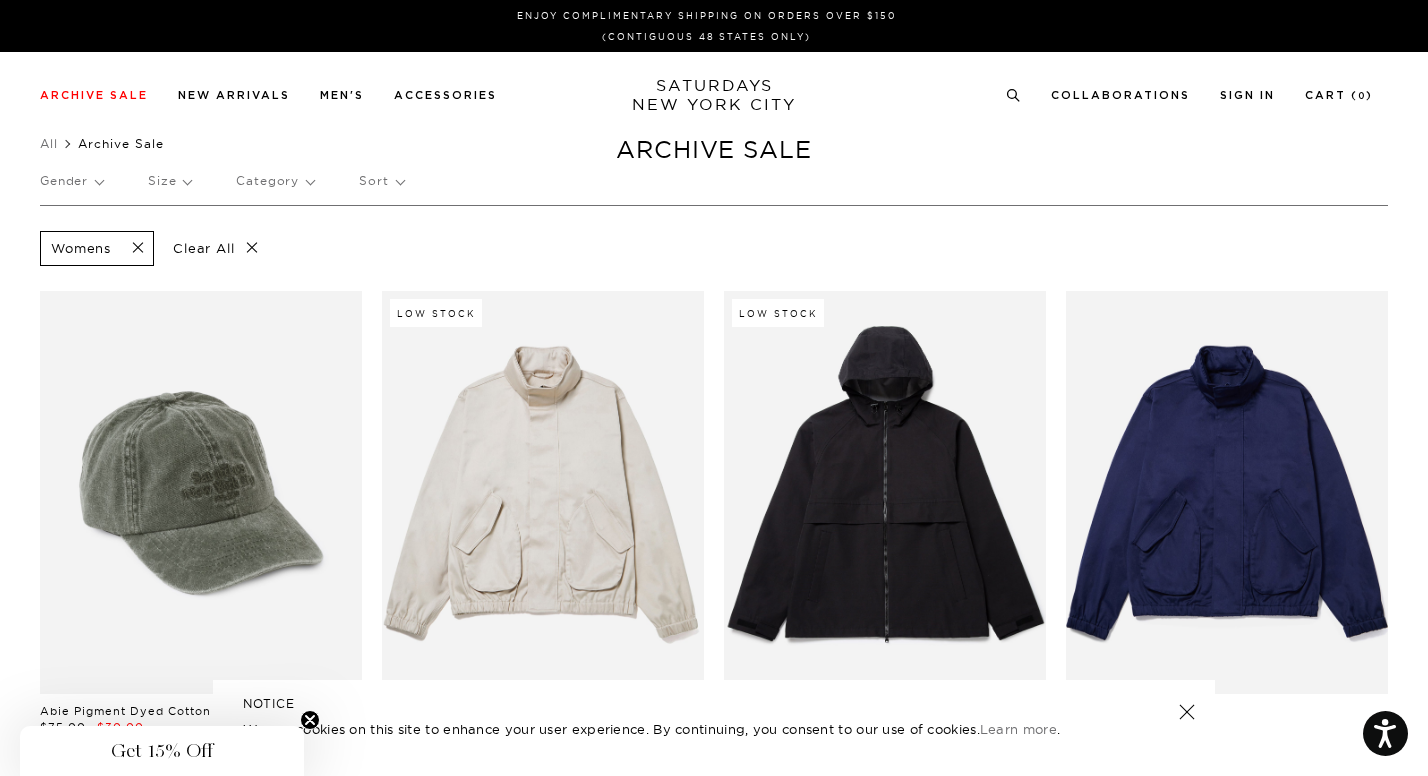 click at bounding box center [132, 248] 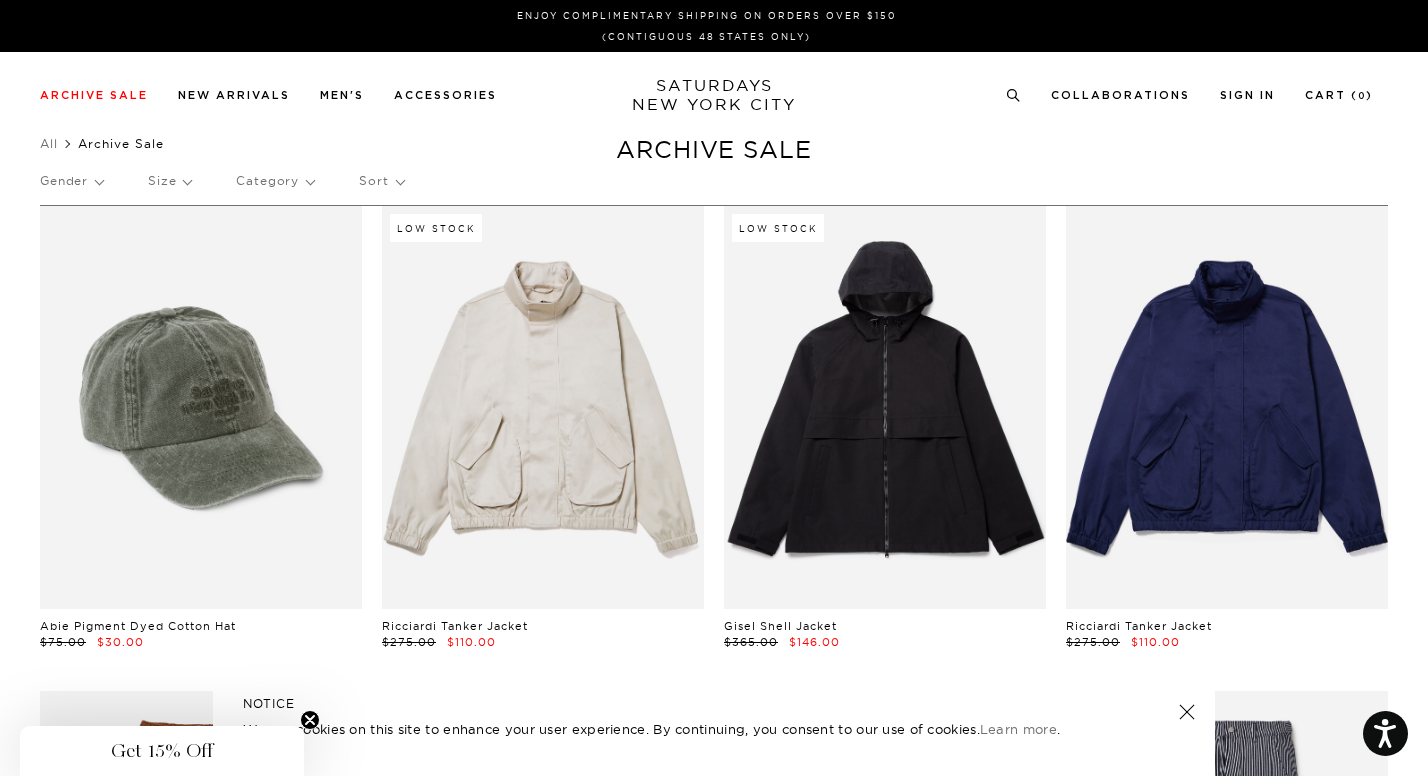 click on "Gender     Size     Category     Sort" at bounding box center [714, 181] 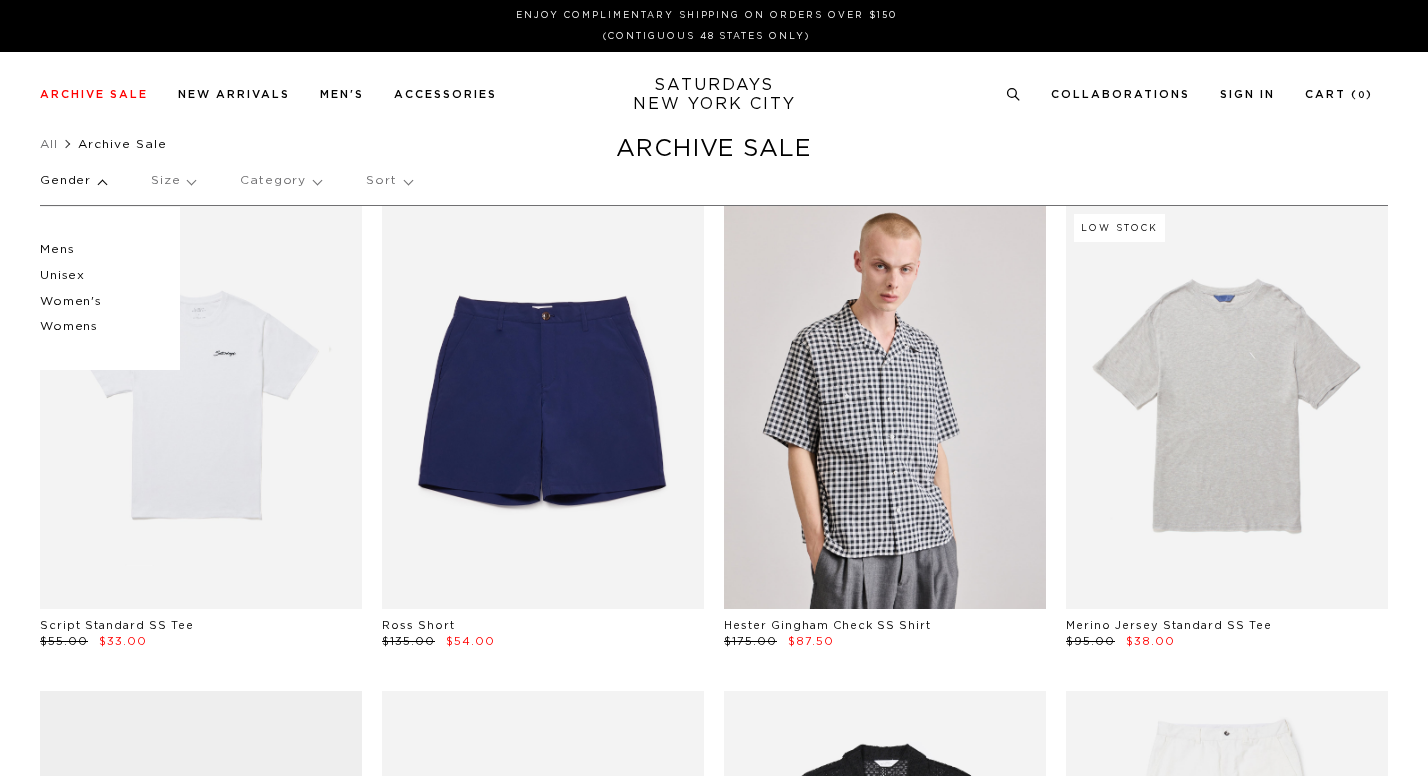 scroll, scrollTop: 0, scrollLeft: 0, axis: both 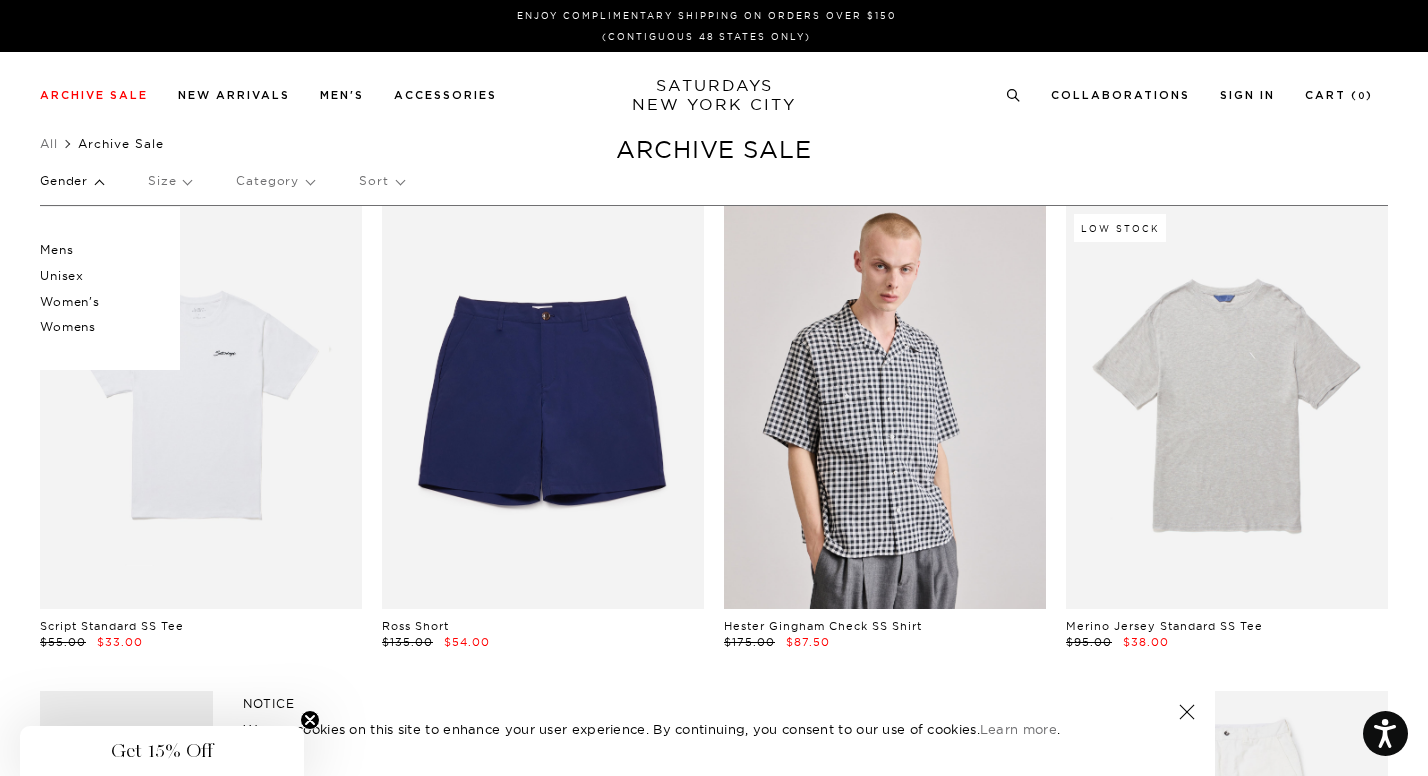 click on "Womens" at bounding box center [100, 327] 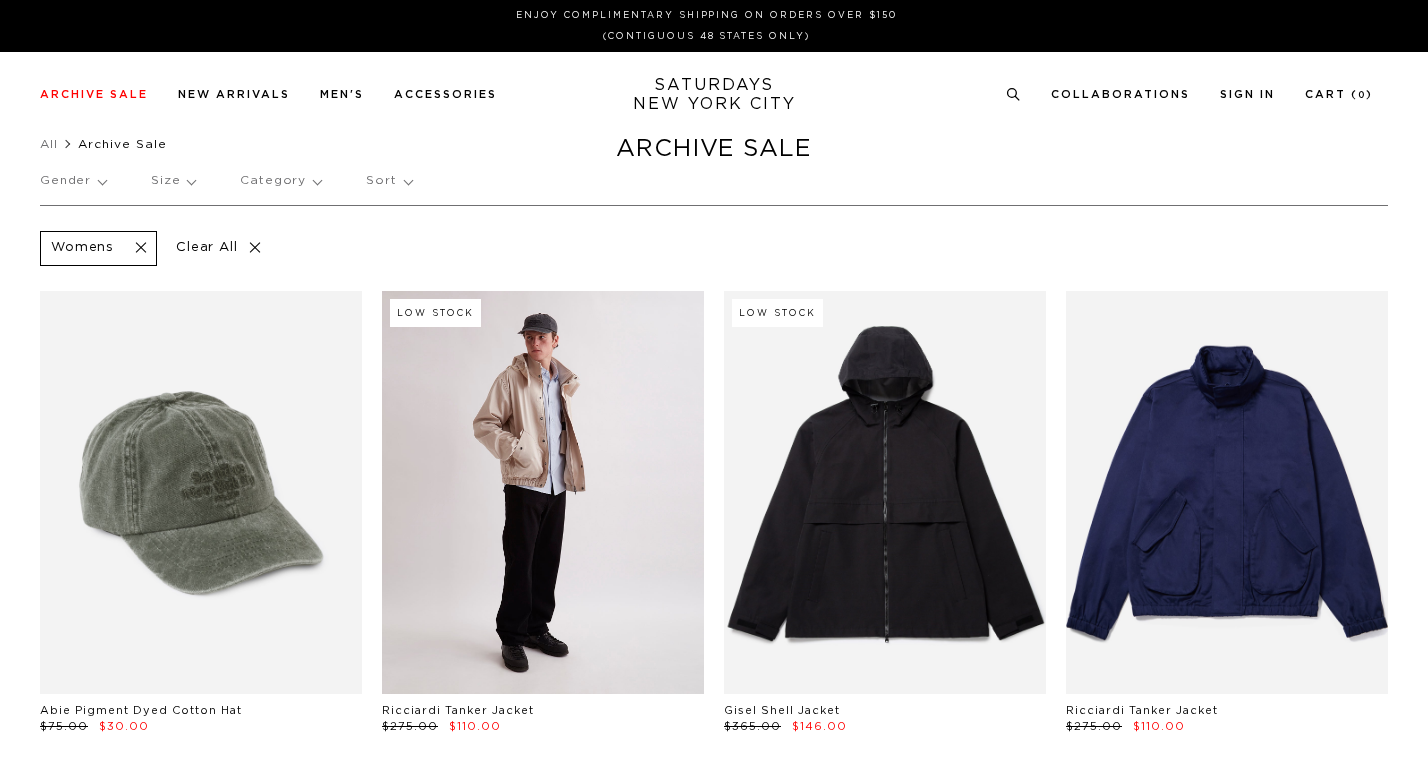 scroll, scrollTop: 0, scrollLeft: 0, axis: both 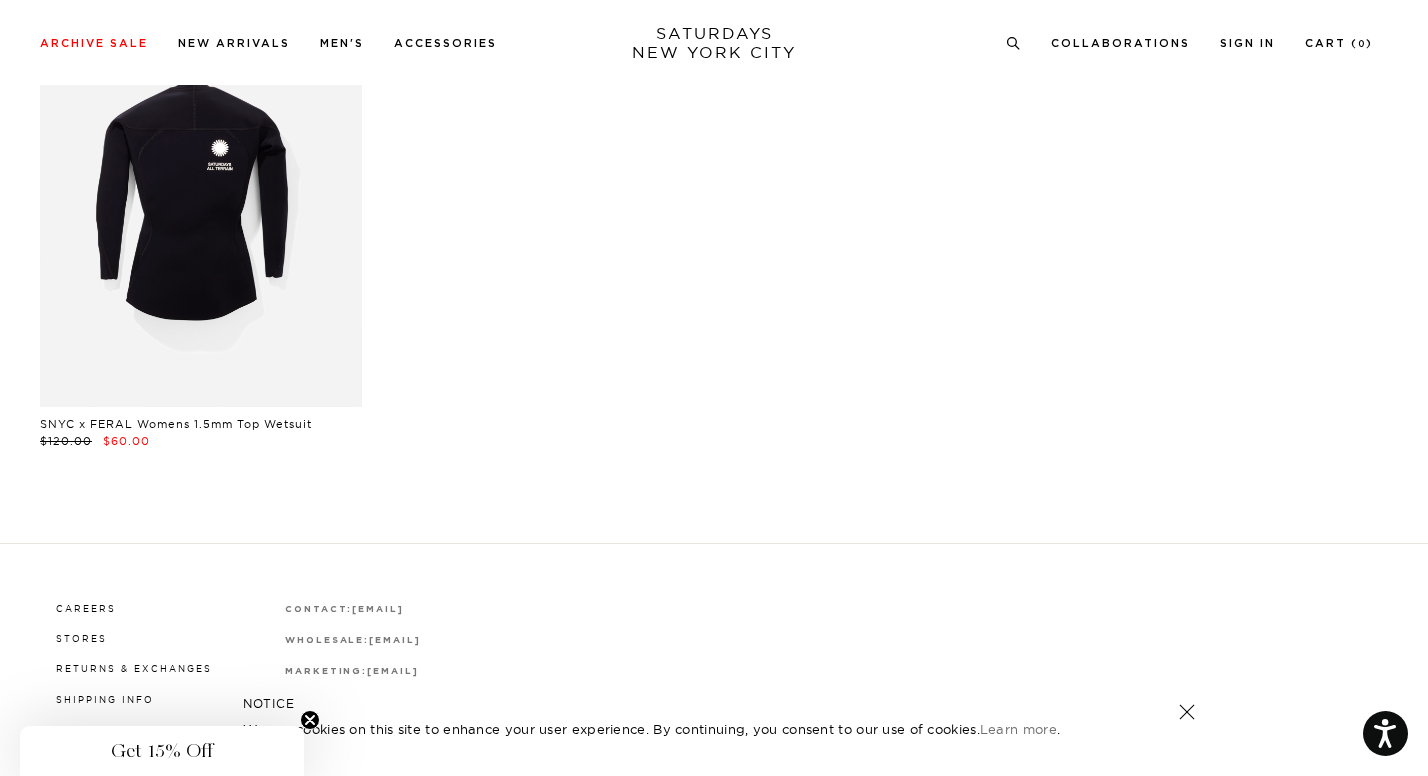 click at bounding box center [201, 206] 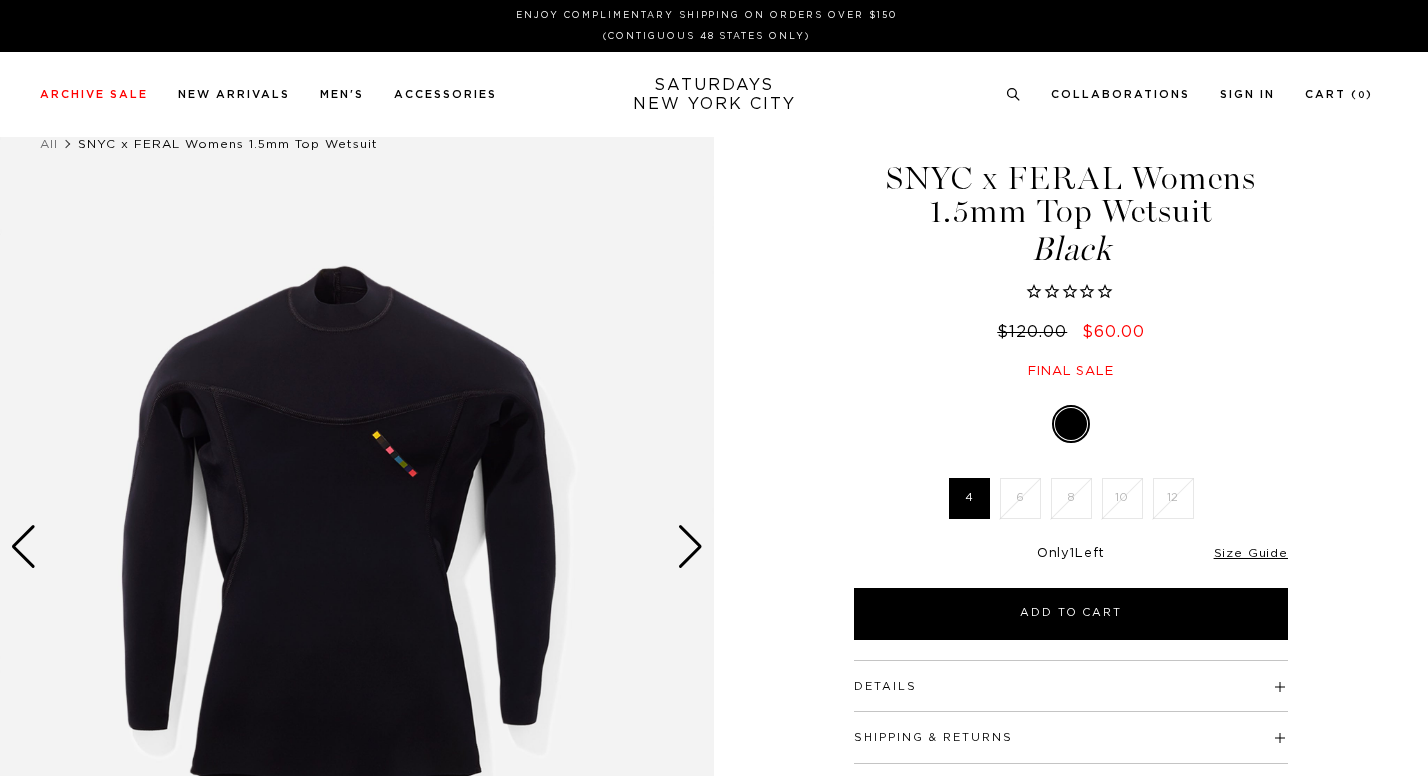 scroll, scrollTop: 0, scrollLeft: 0, axis: both 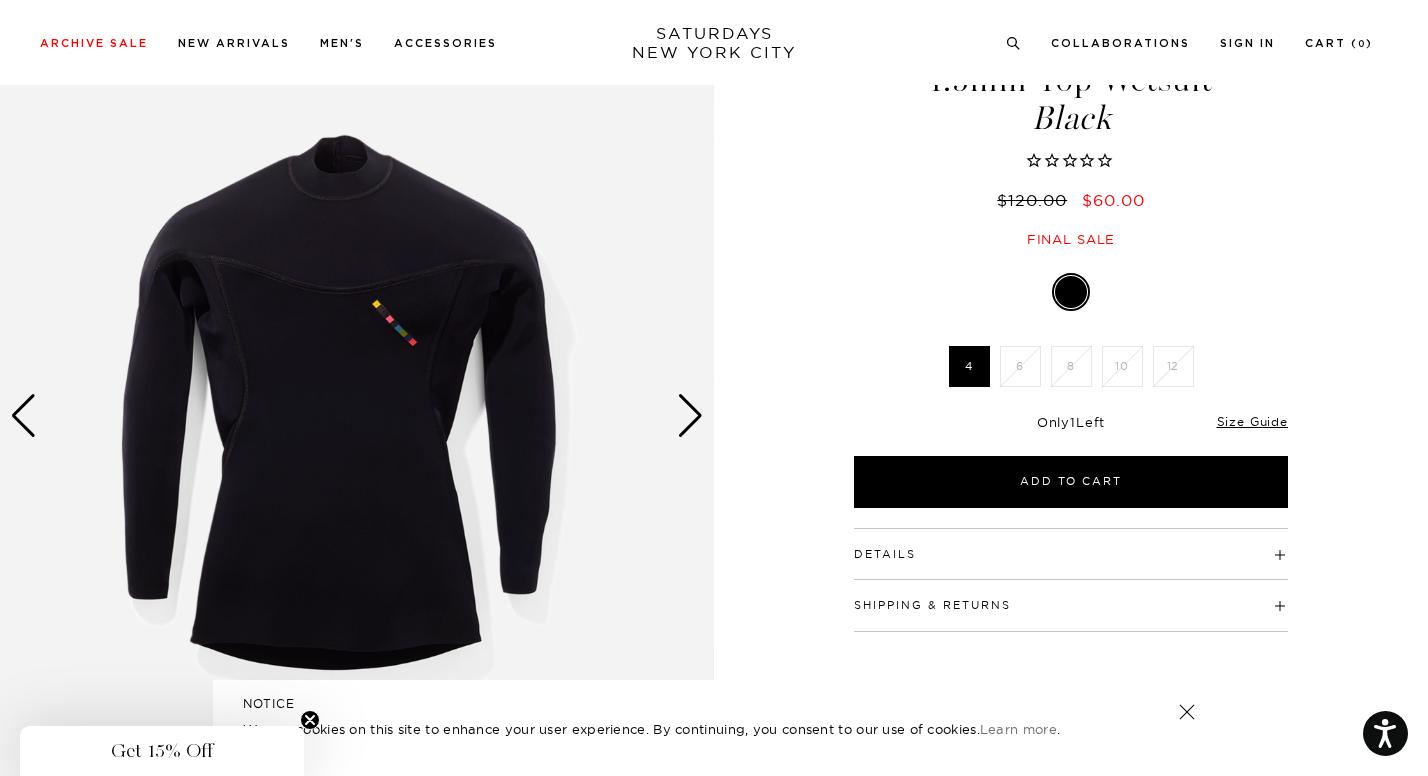 click at bounding box center [690, 416] 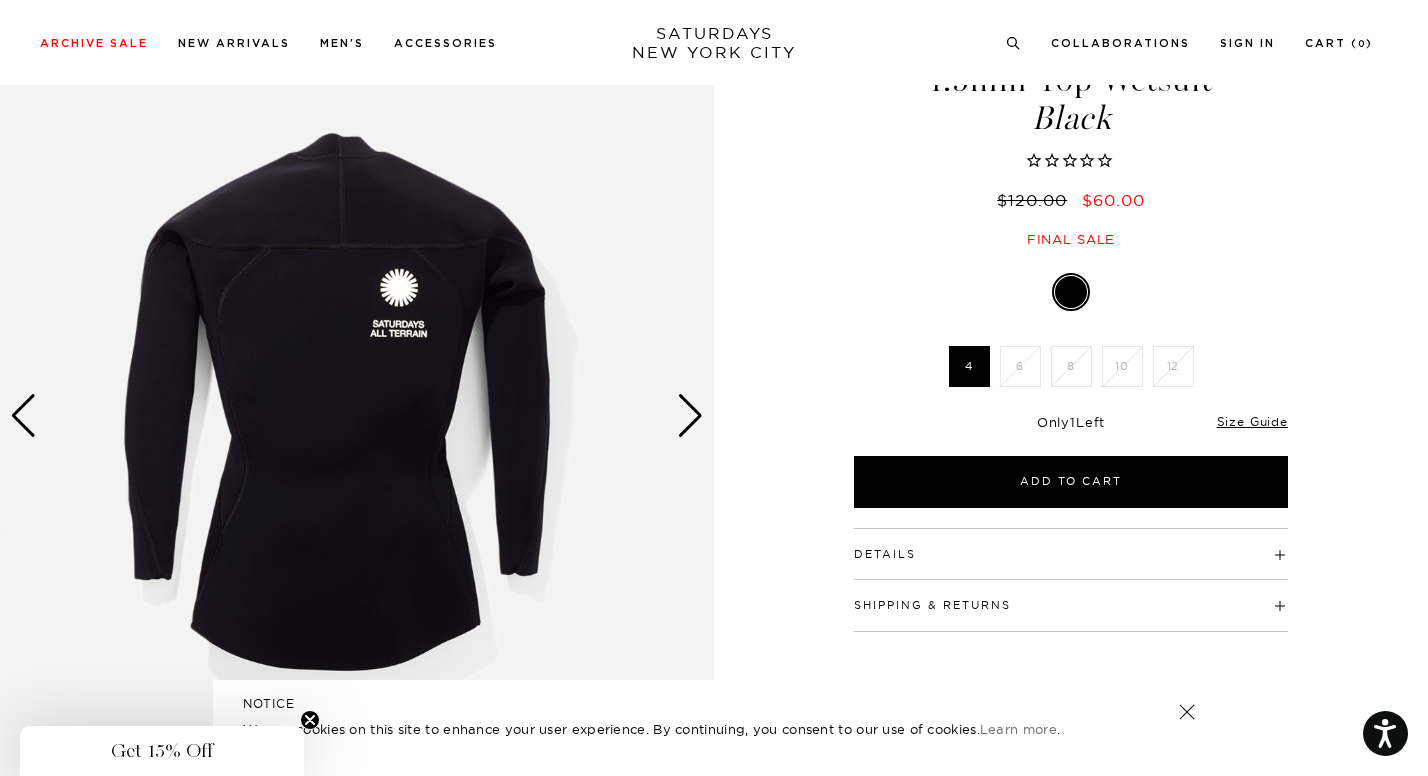 click at bounding box center (690, 416) 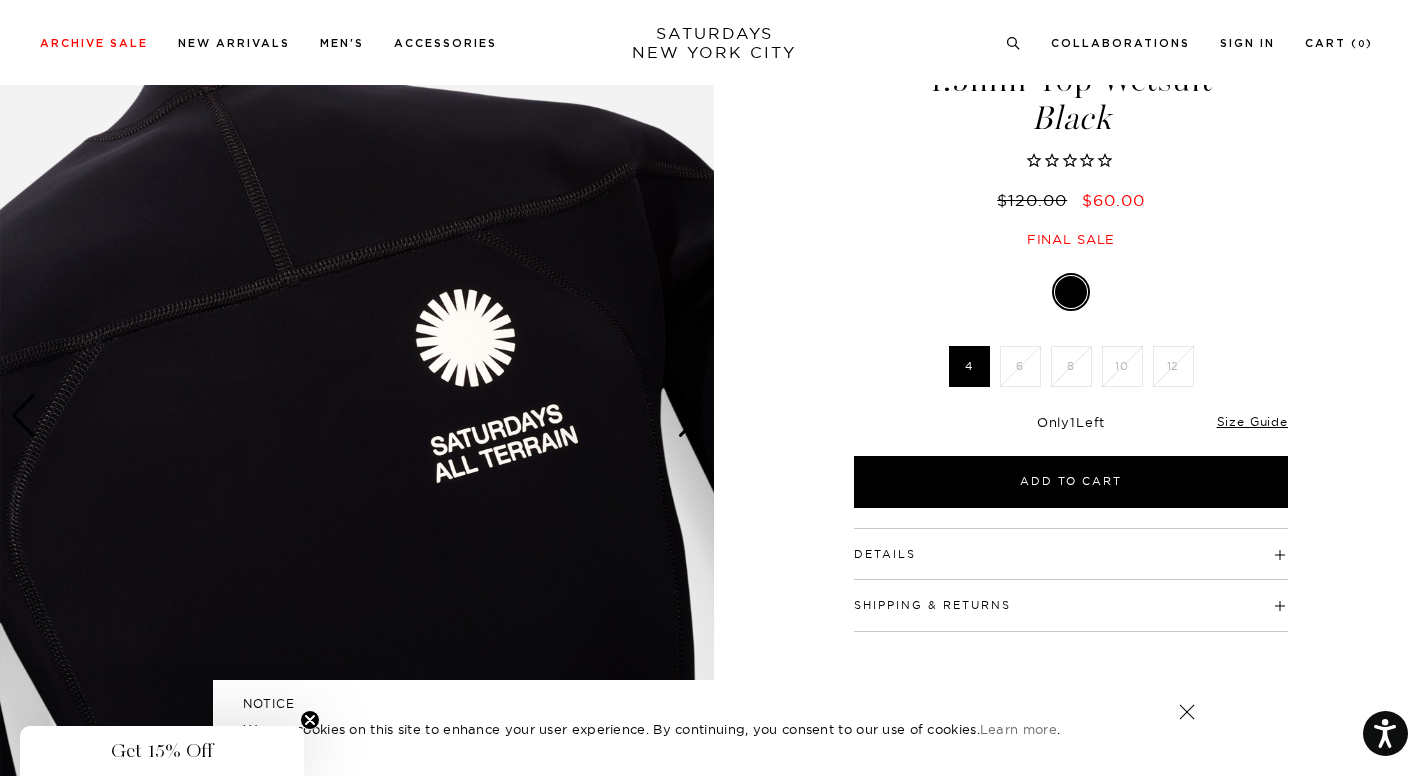click at bounding box center (690, 416) 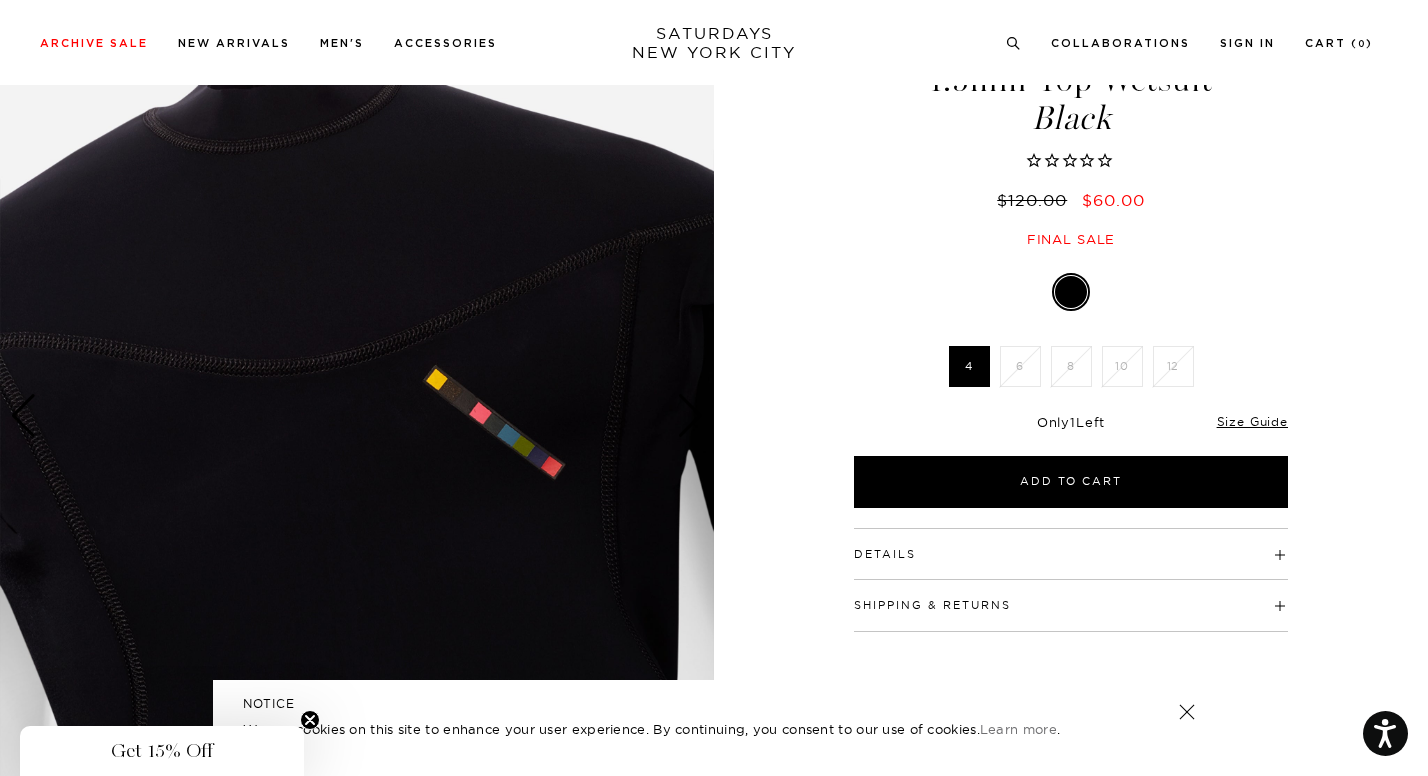 scroll, scrollTop: 136, scrollLeft: 0, axis: vertical 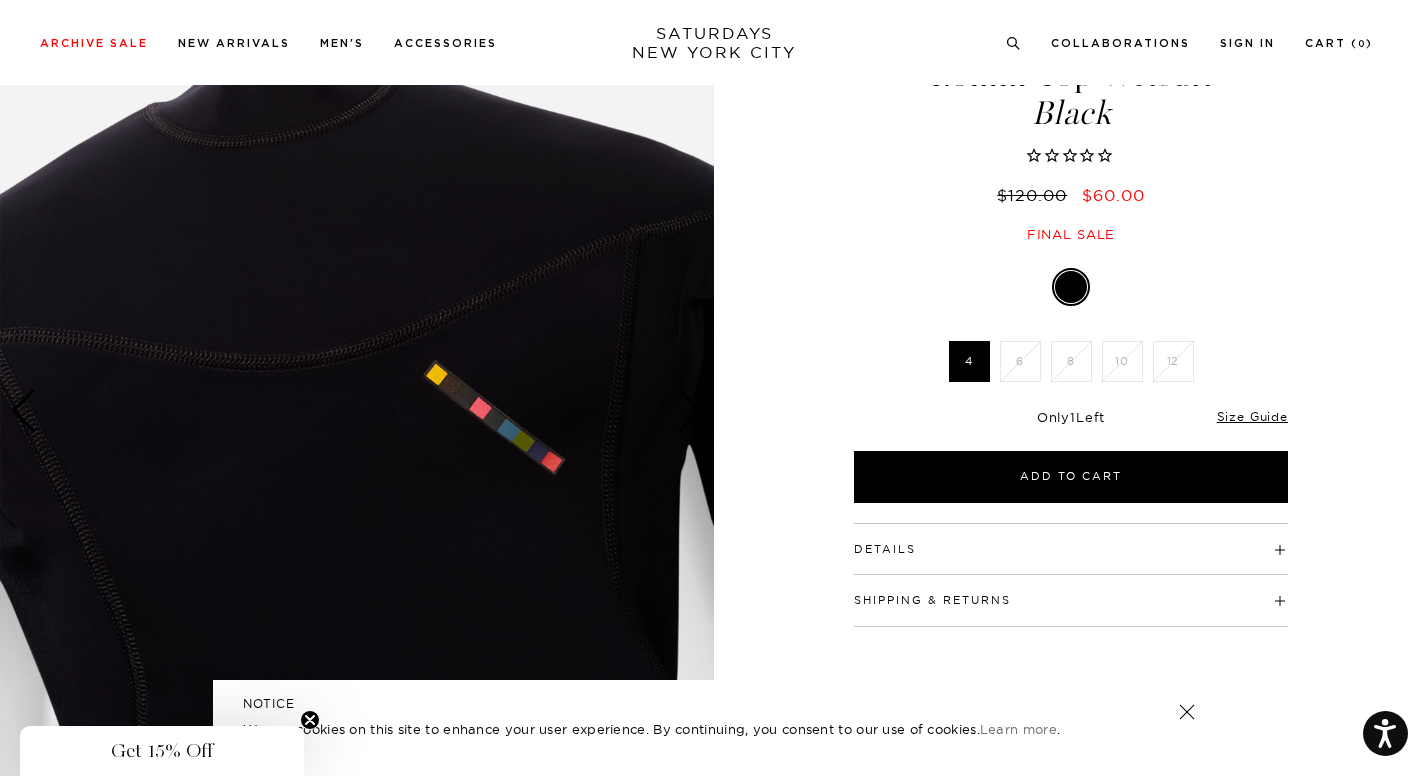 click on "Black
4
6
8
10
12
SELECT A SIZE
4
6
8
10
12
SELECT A SIZE ▾ SELECT A SIZE 4 6 8 10 12
1" at bounding box center (1071, 387) 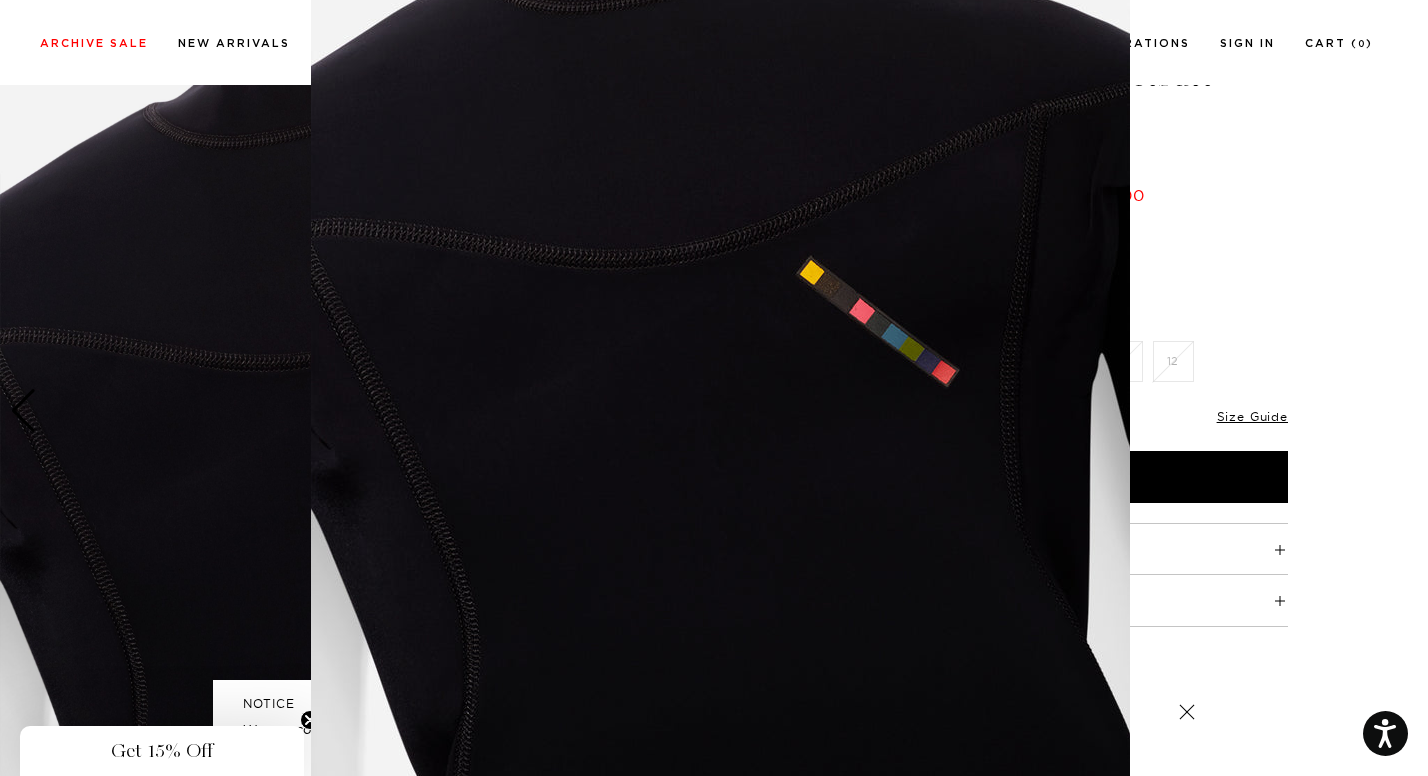 scroll, scrollTop: 202, scrollLeft: 0, axis: vertical 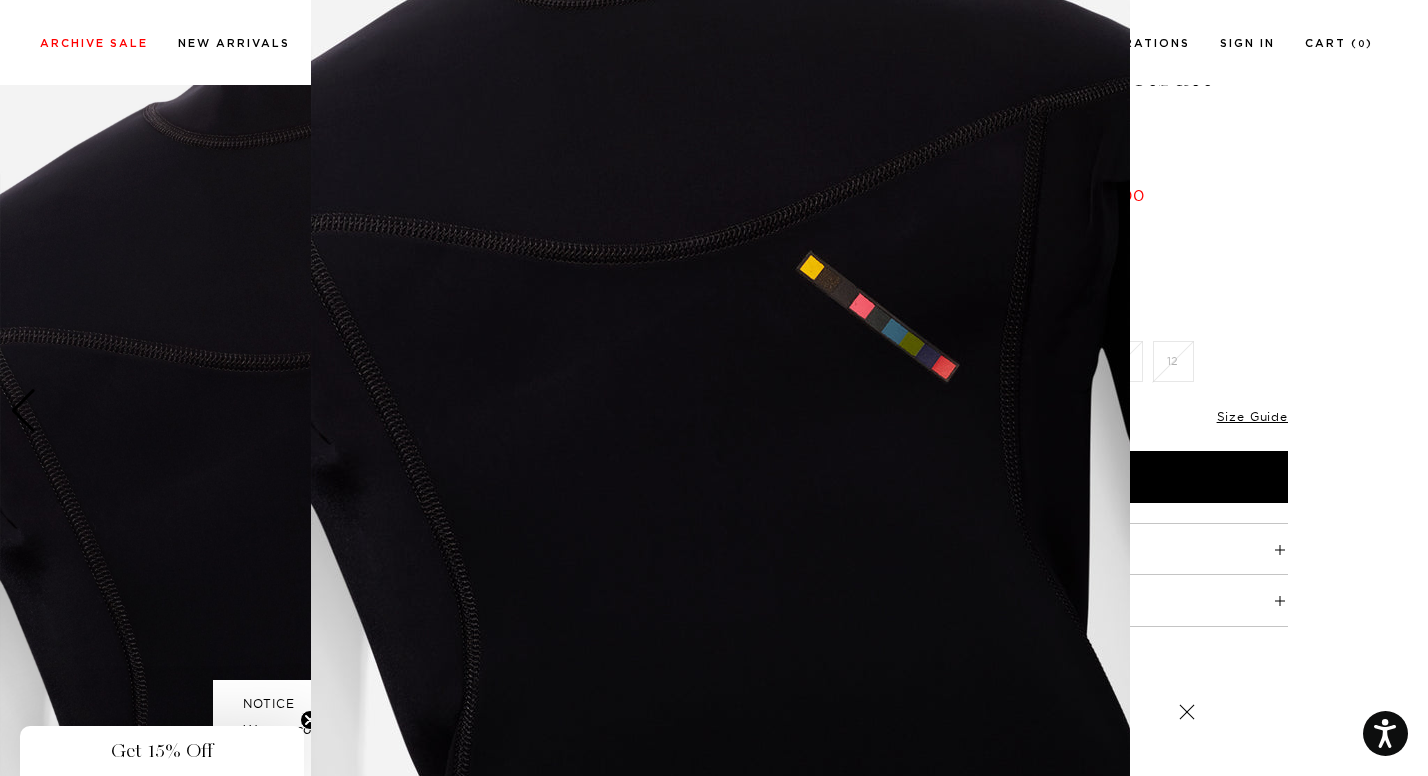 click at bounding box center [714, 388] 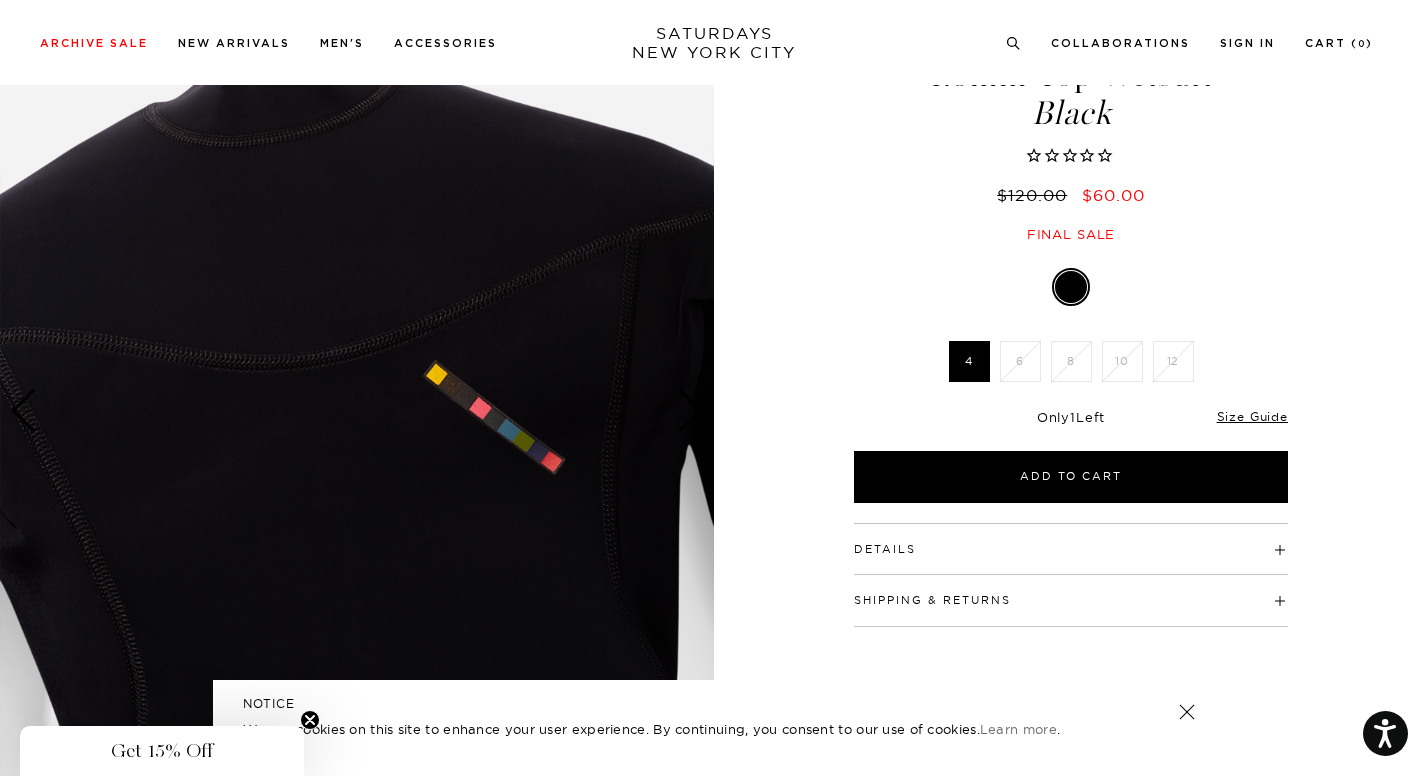 click 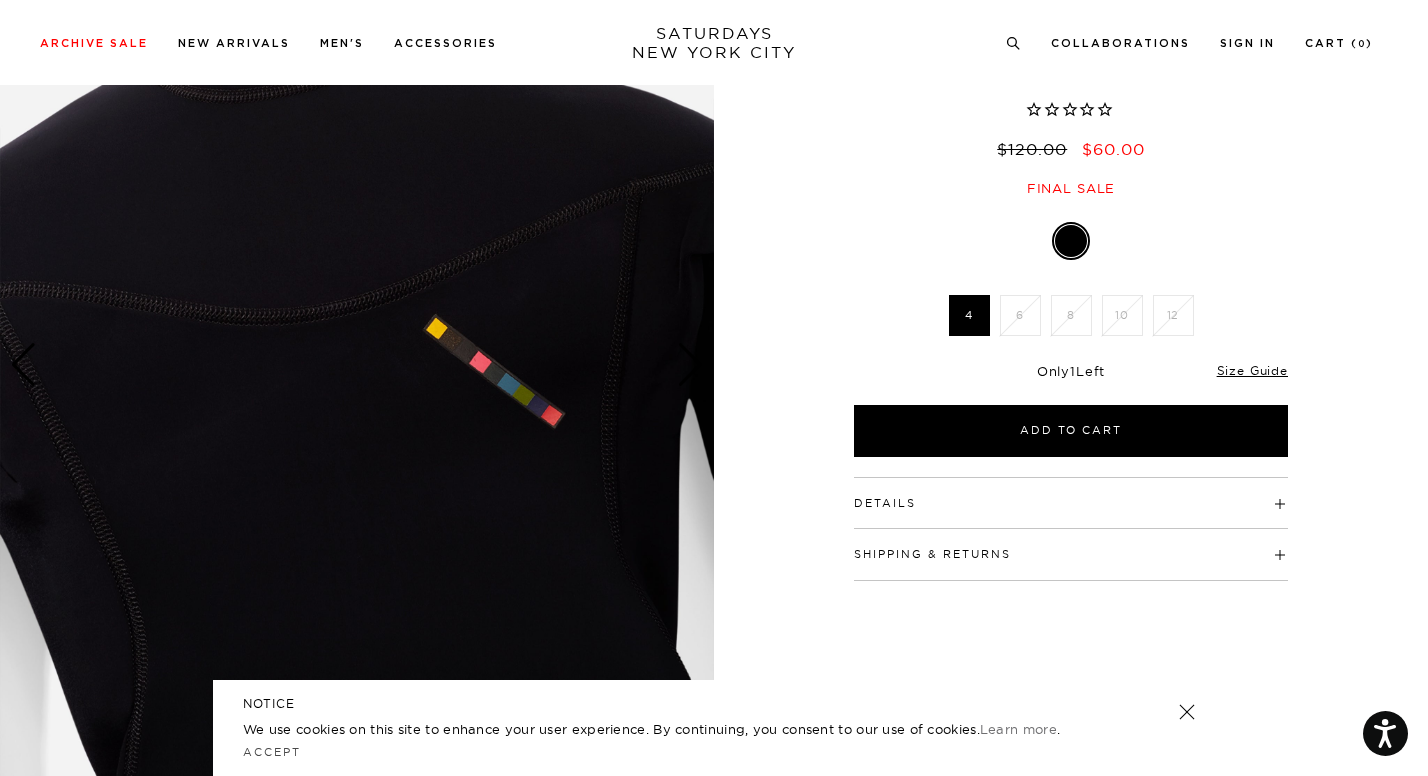 scroll, scrollTop: 241, scrollLeft: 0, axis: vertical 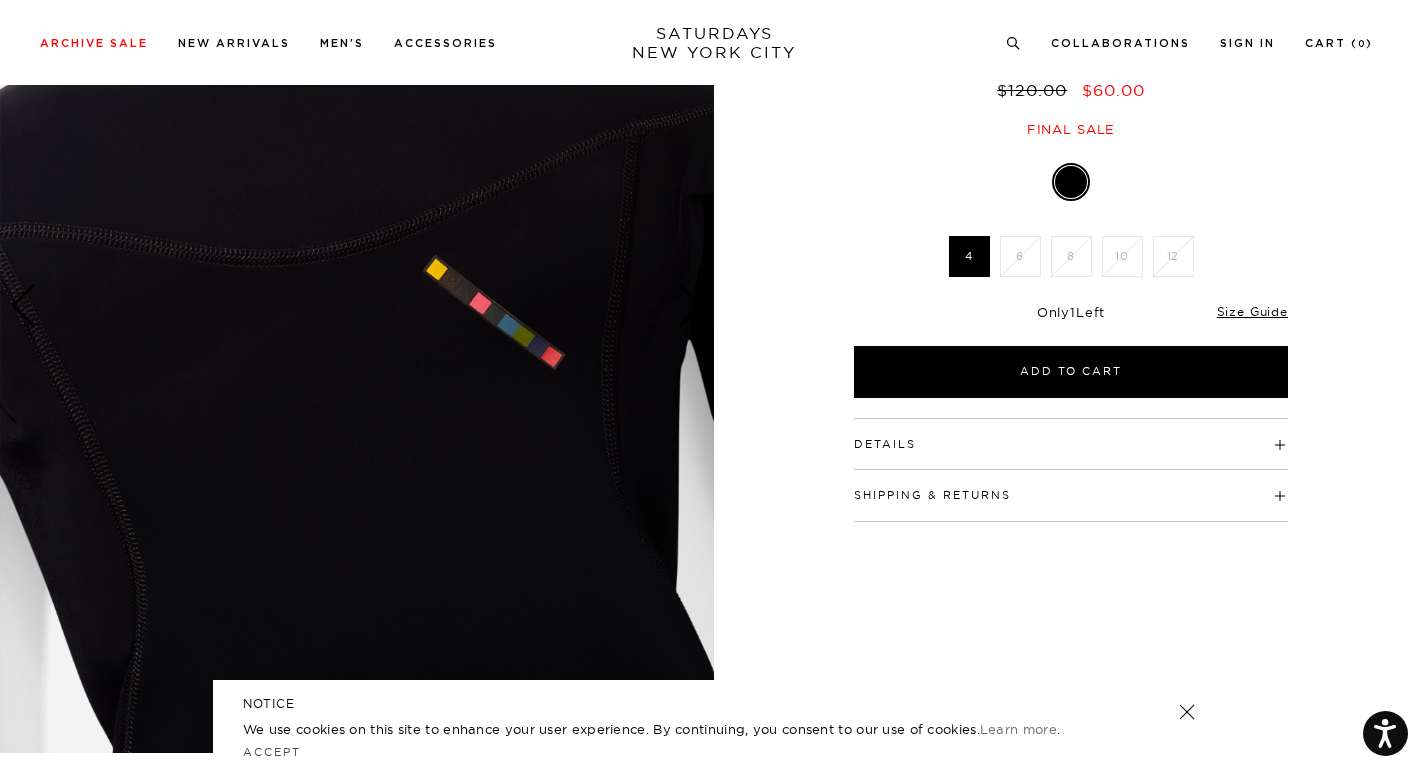 click at bounding box center [1187, 712] 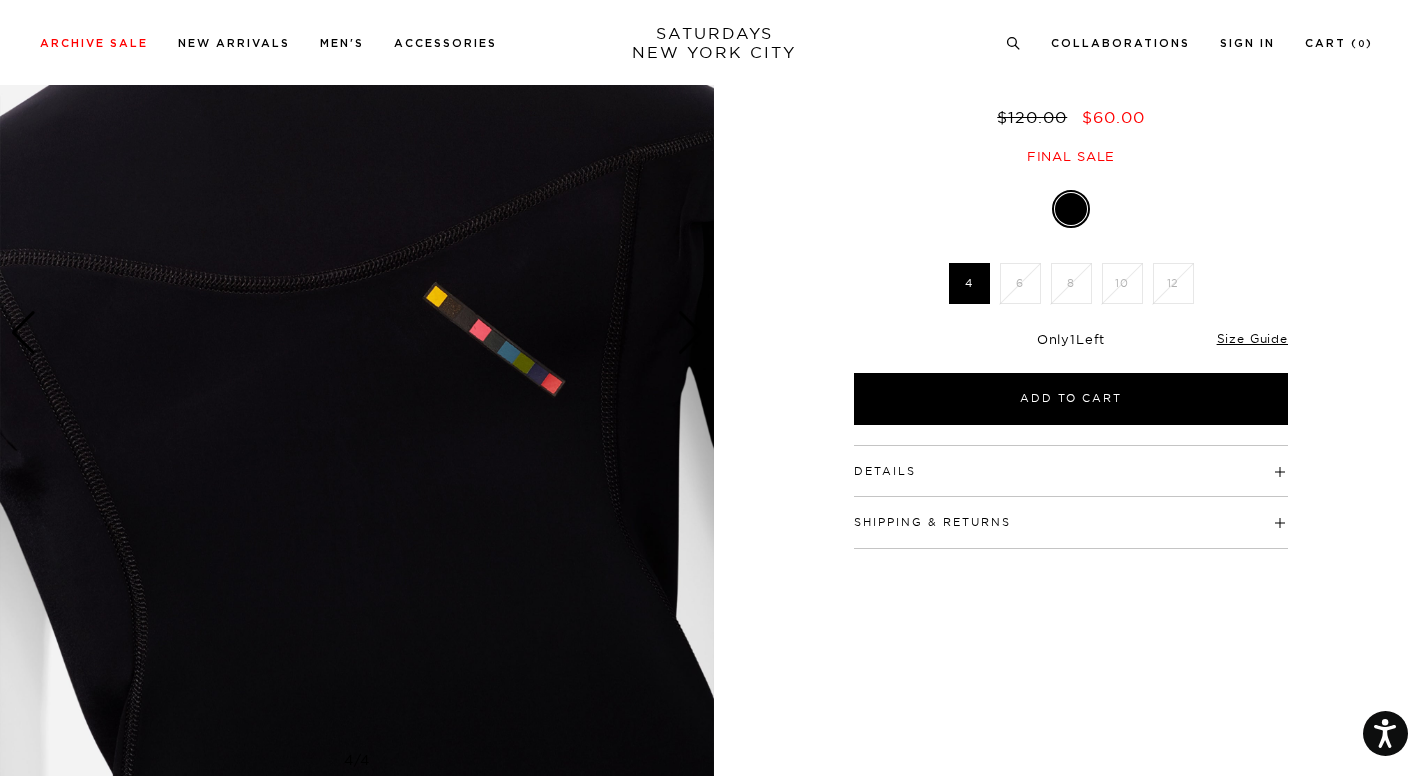 scroll, scrollTop: 168, scrollLeft: 0, axis: vertical 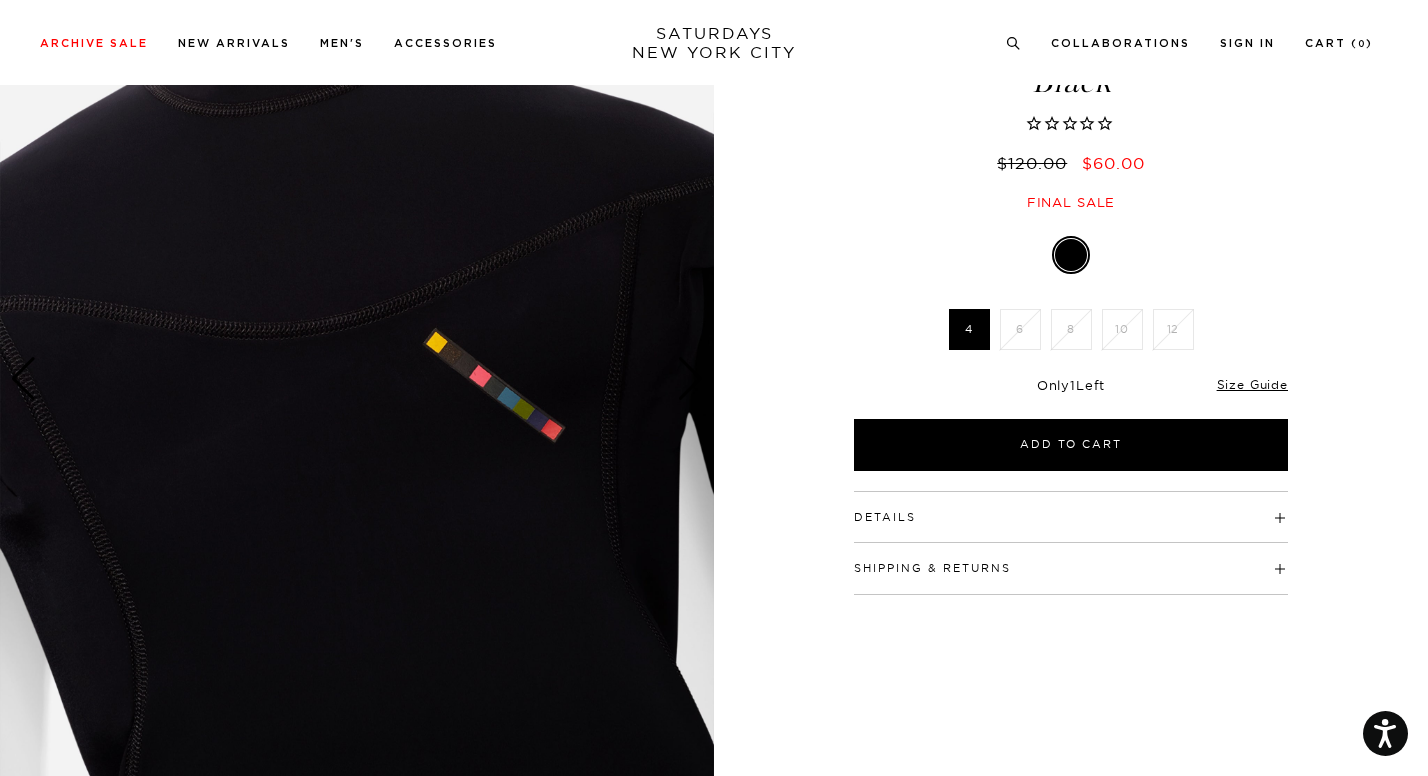 click at bounding box center (357, 379) 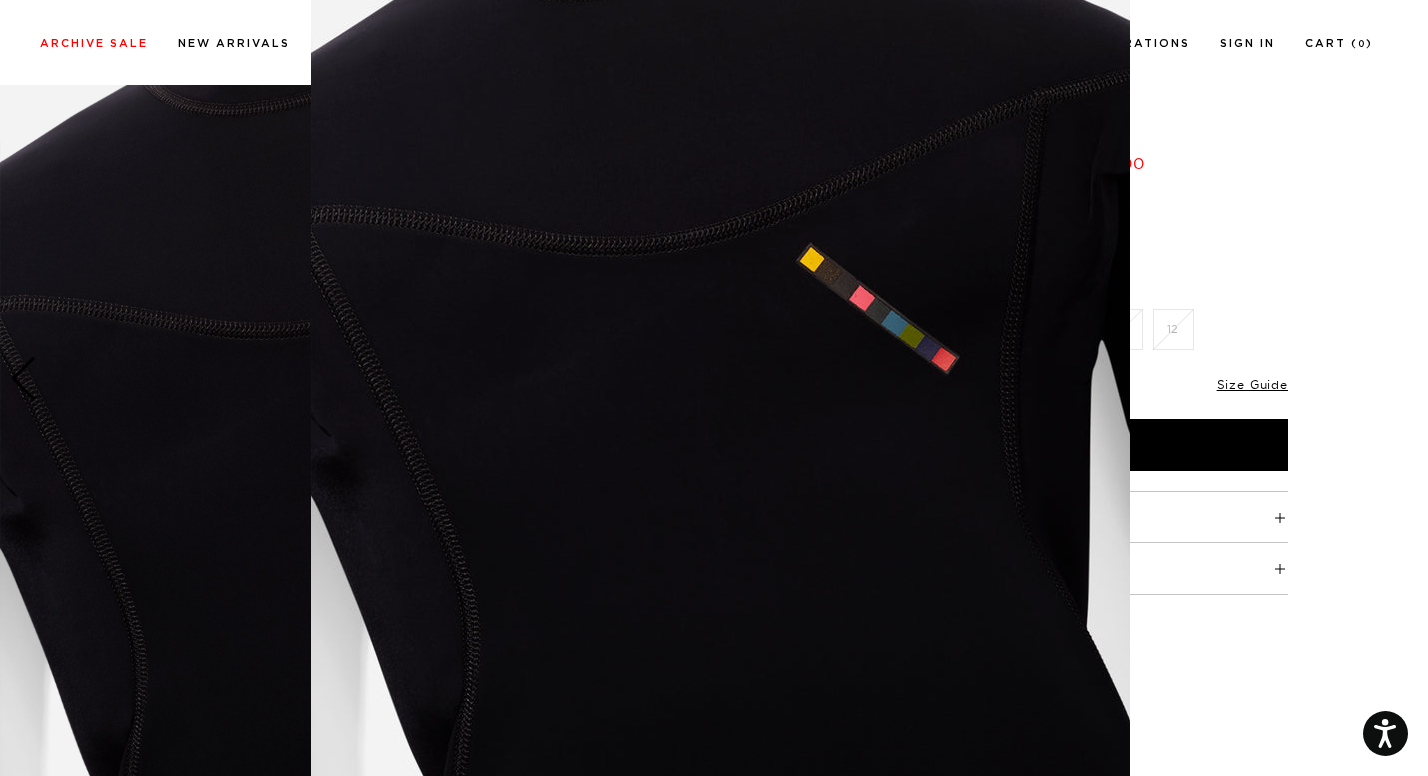 scroll, scrollTop: 212, scrollLeft: 0, axis: vertical 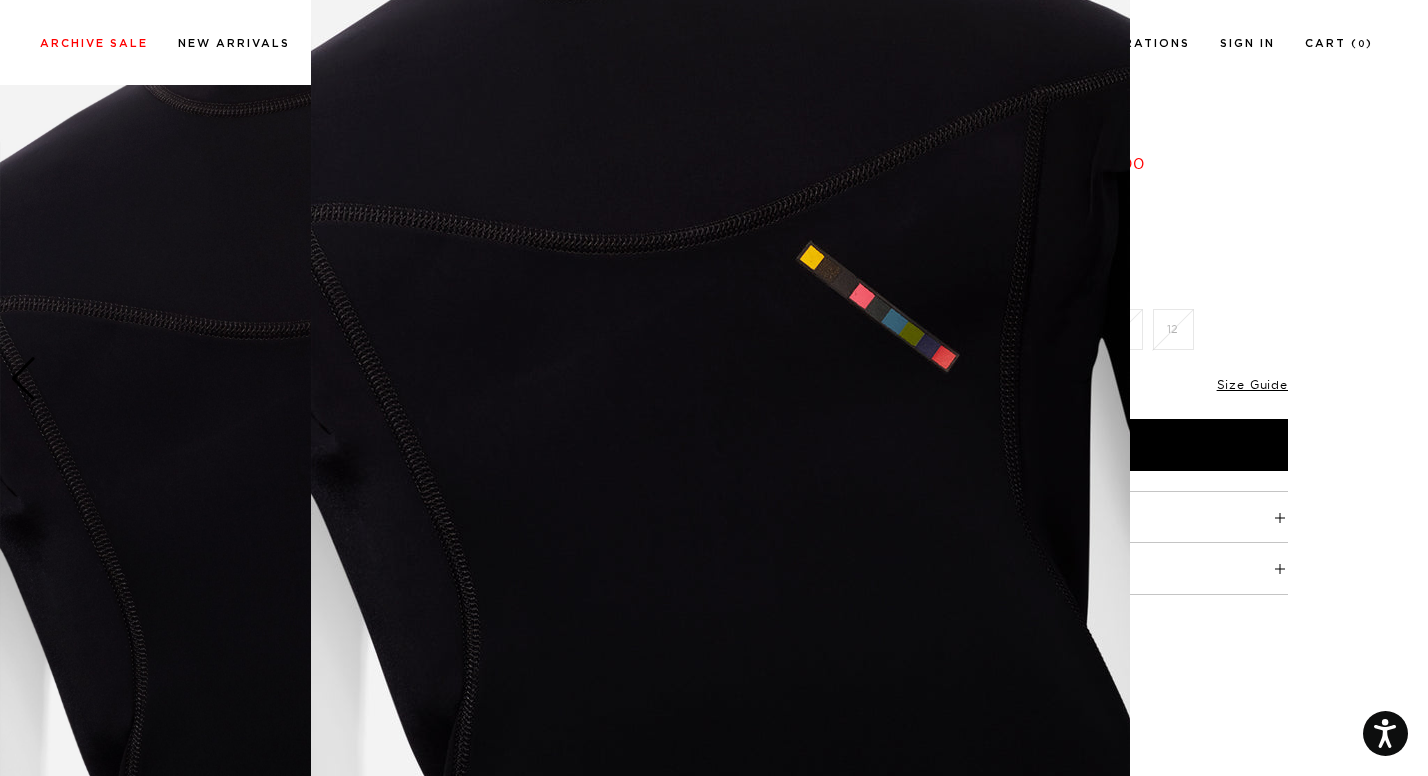 click at bounding box center [714, 388] 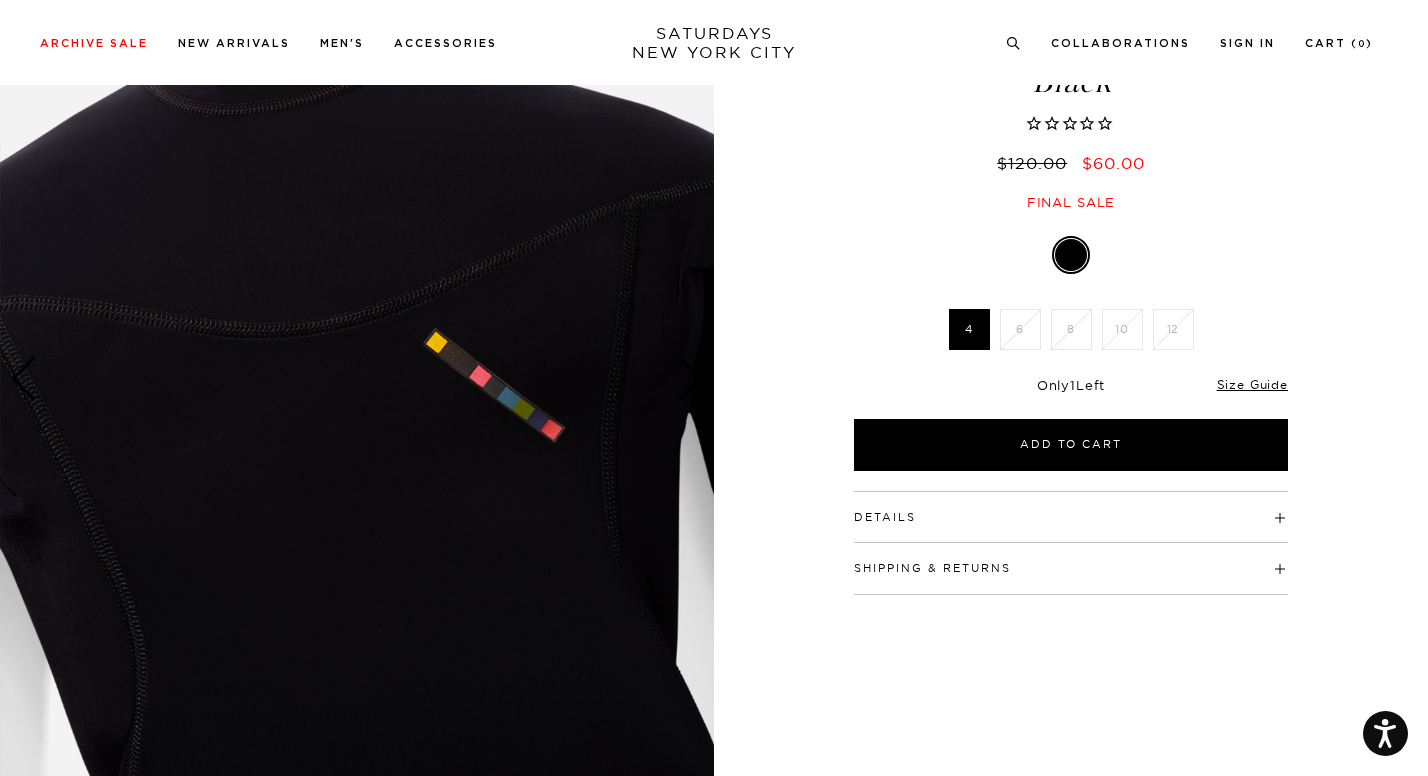 scroll, scrollTop: 0, scrollLeft: 0, axis: both 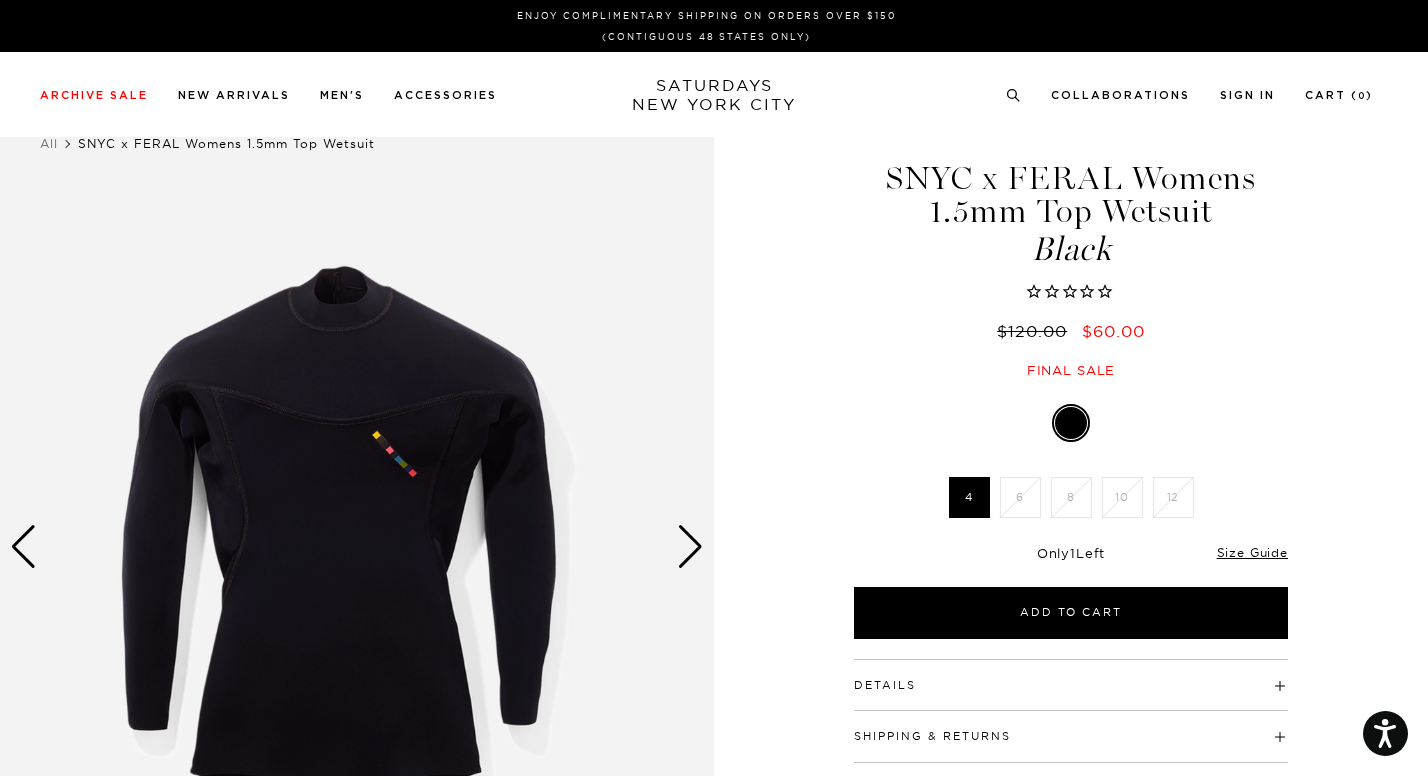 click at bounding box center (690, 547) 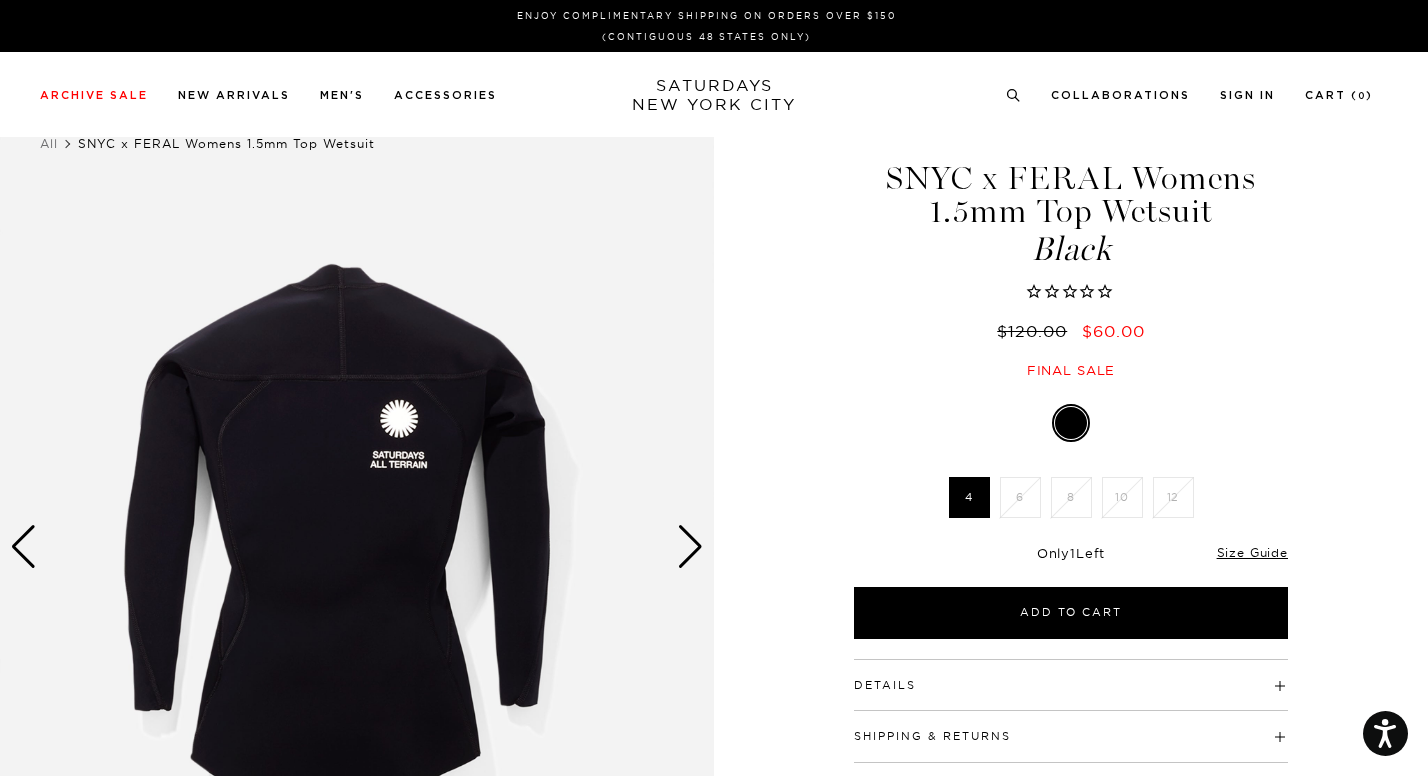 click at bounding box center (690, 547) 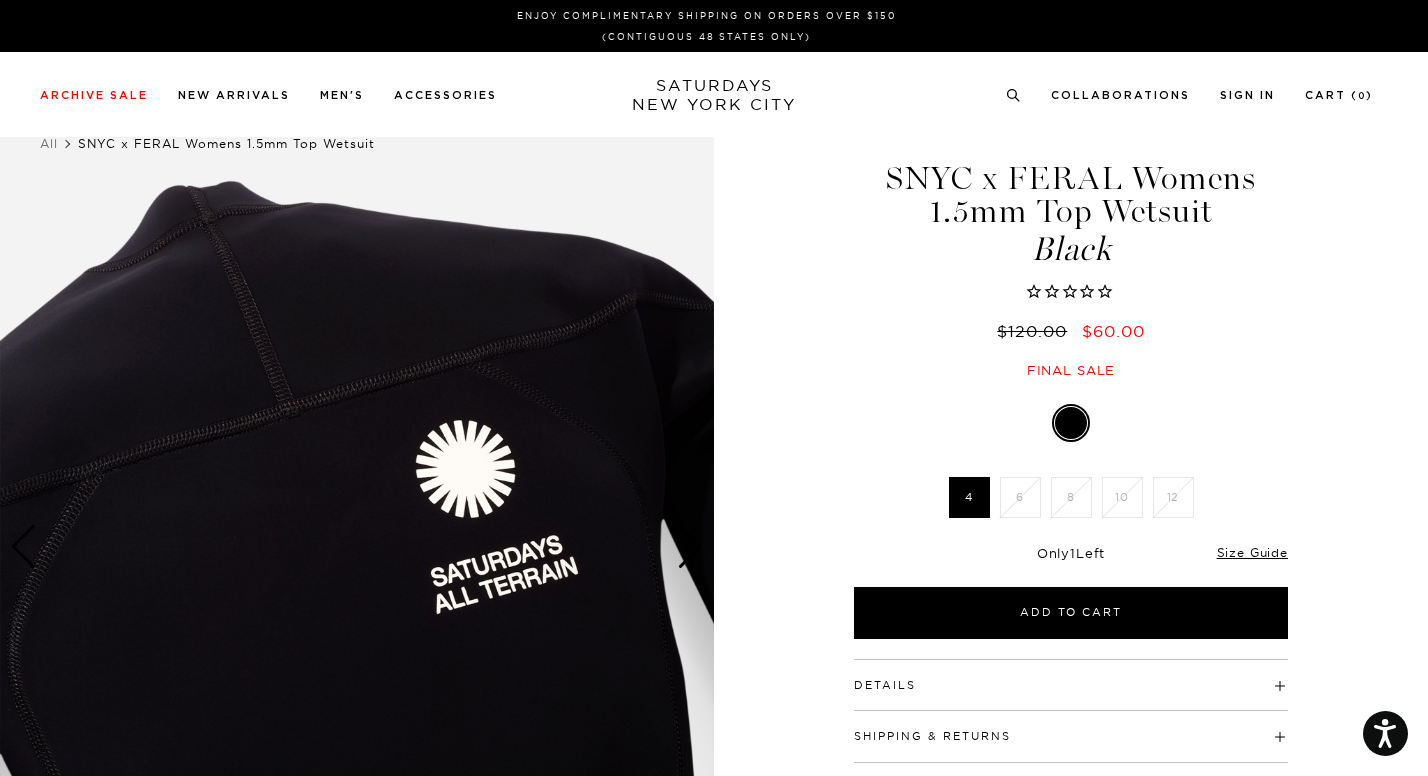 click on "SNYC x FERAL Womens 1.5mm Top Wetsuit" at bounding box center (226, 143) 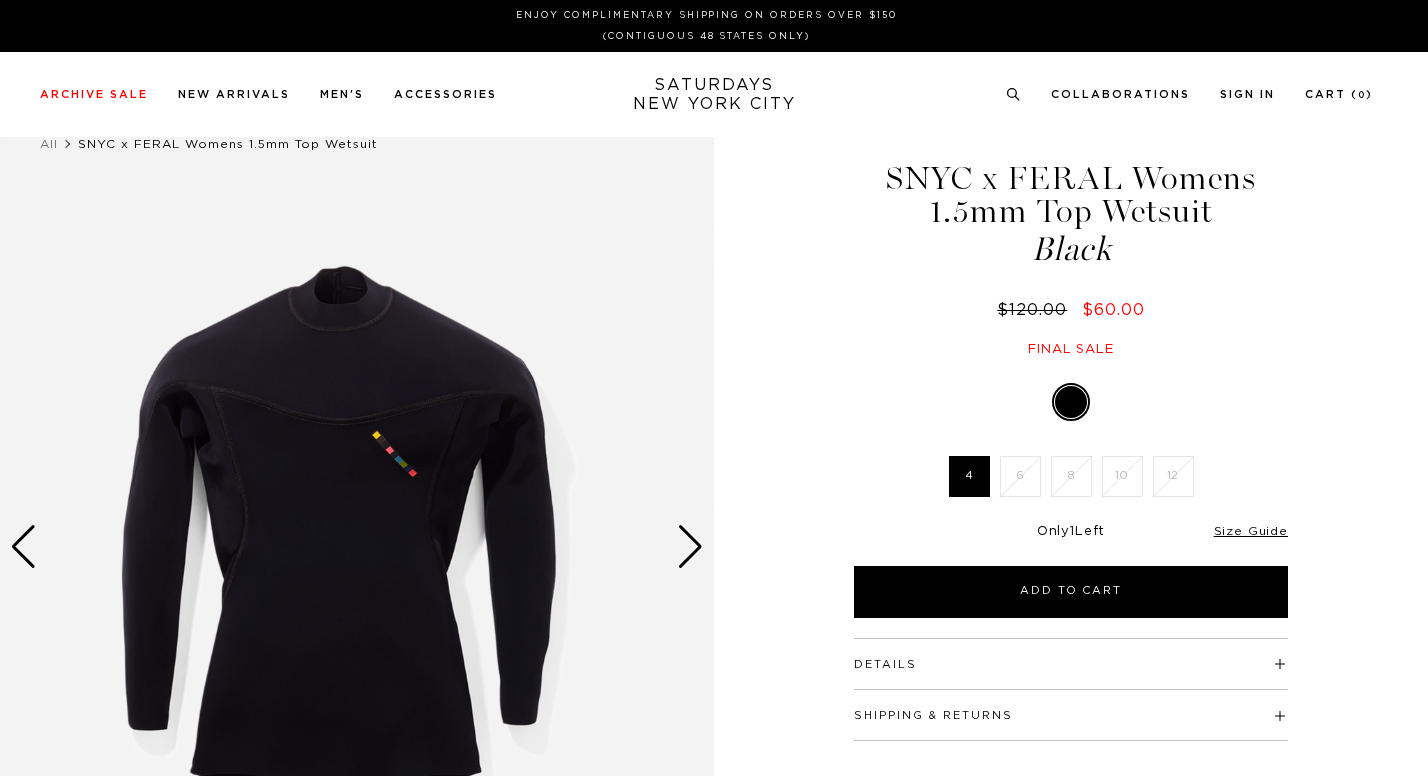scroll, scrollTop: 0, scrollLeft: 0, axis: both 